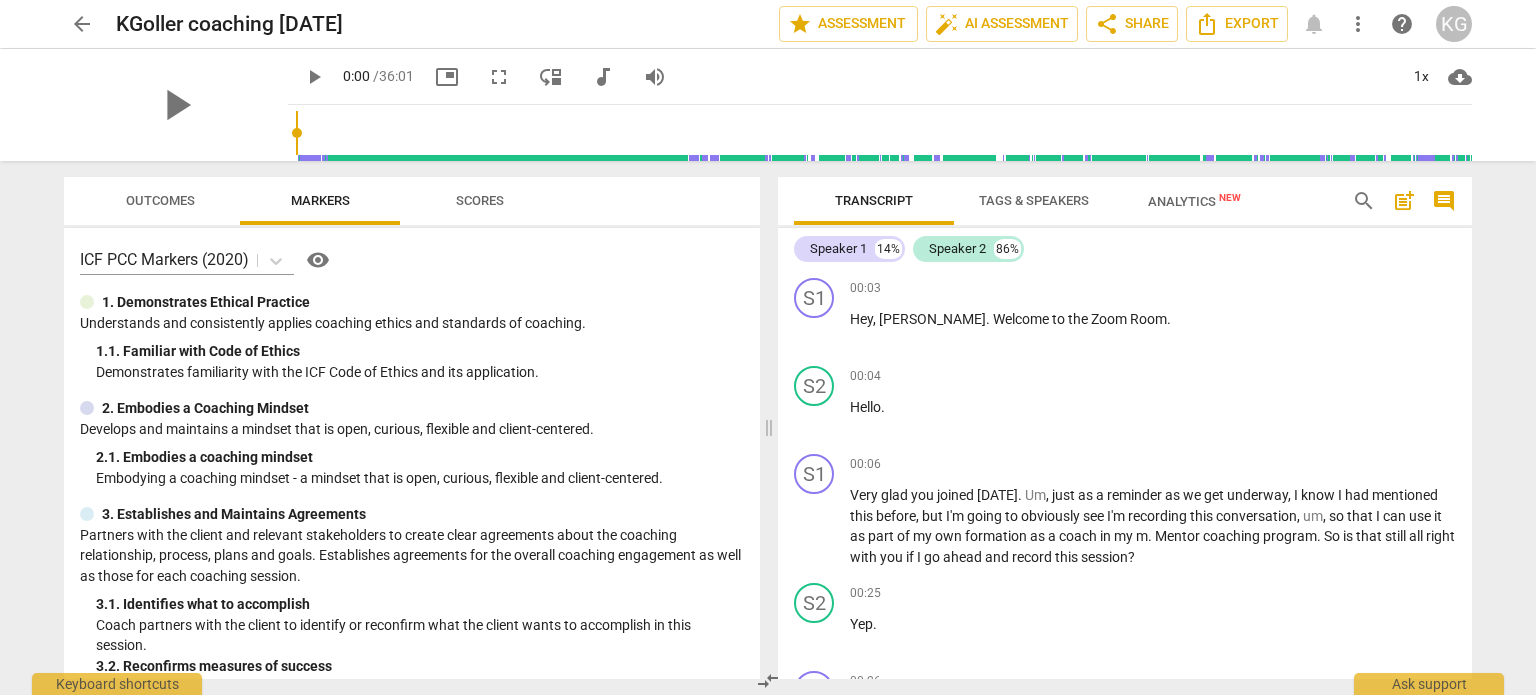 scroll, scrollTop: 0, scrollLeft: 0, axis: both 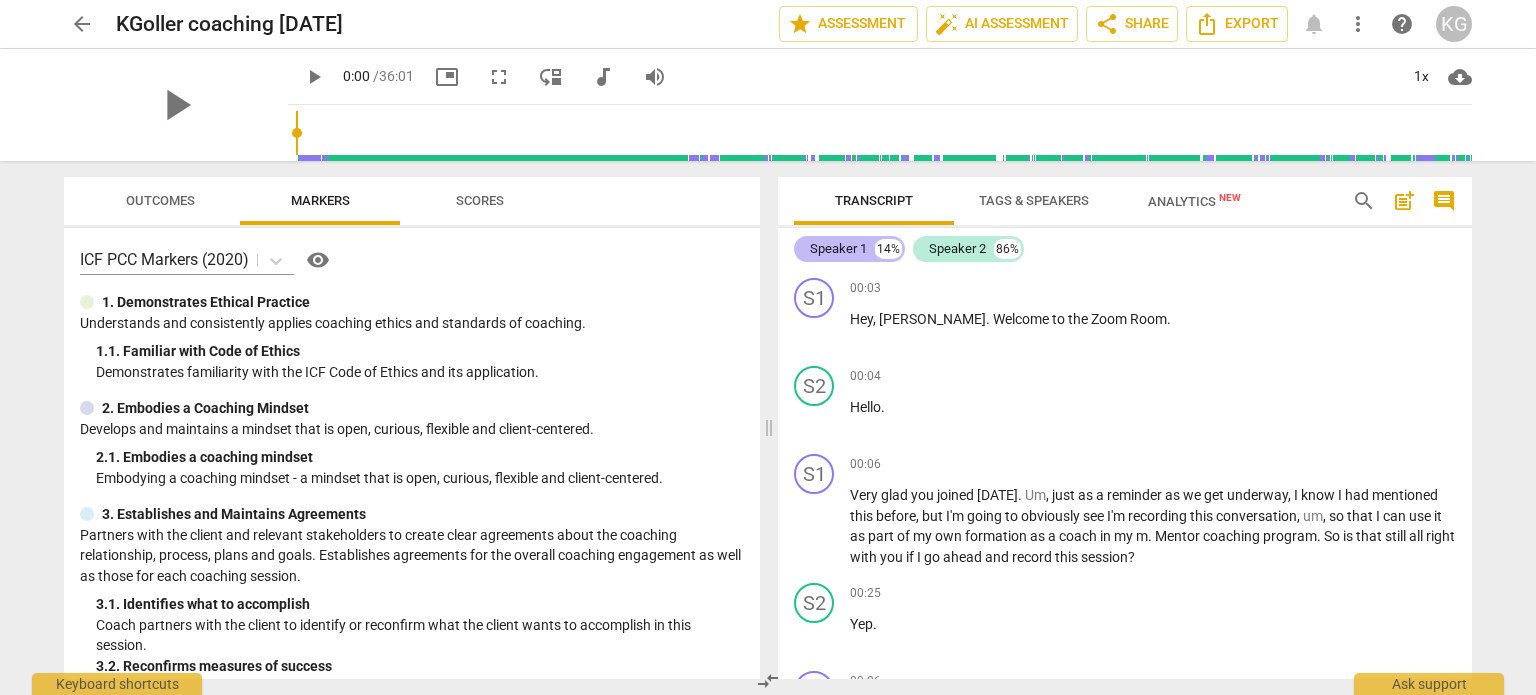 click on "Speaker 1" at bounding box center (838, 249) 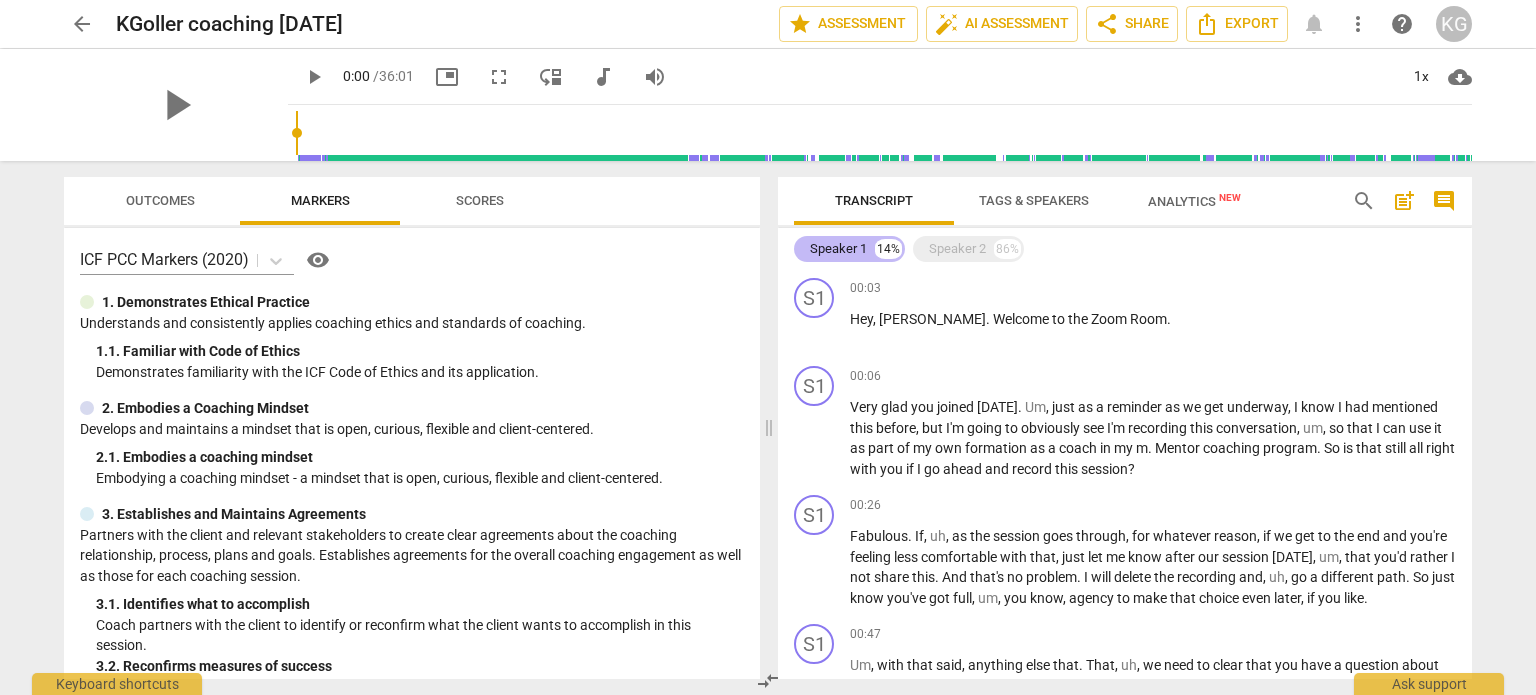click on "Speaker 1" at bounding box center (838, 249) 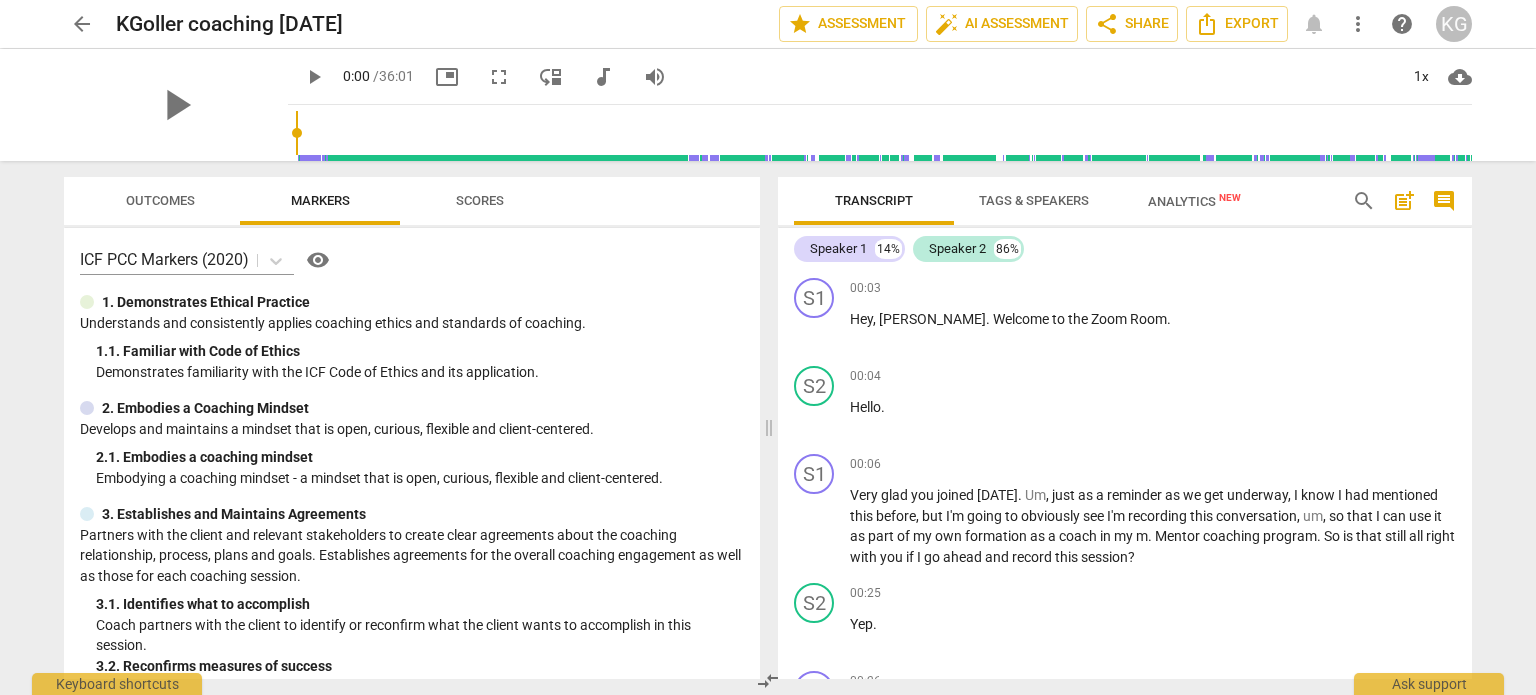 click on "Tags & Speakers" at bounding box center (1034, 200) 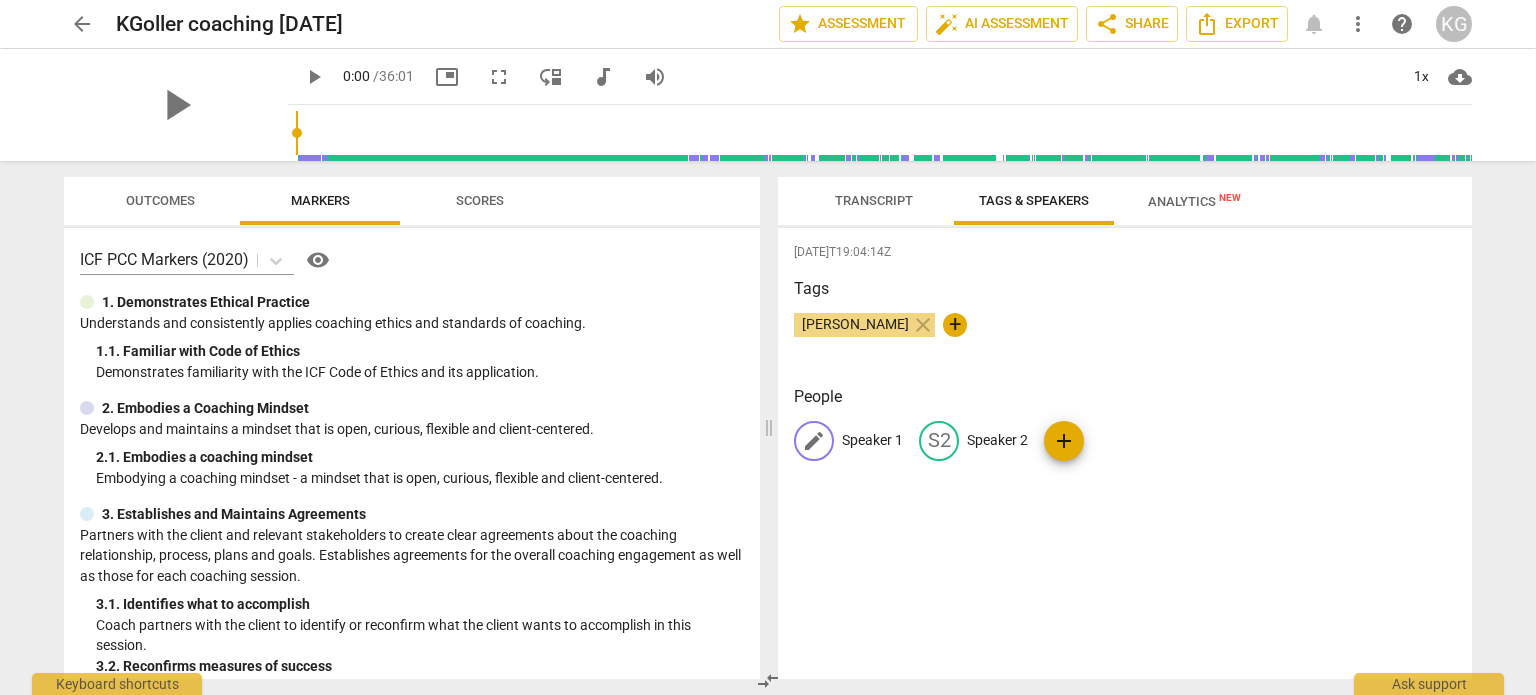 click on "edit" at bounding box center [814, 441] 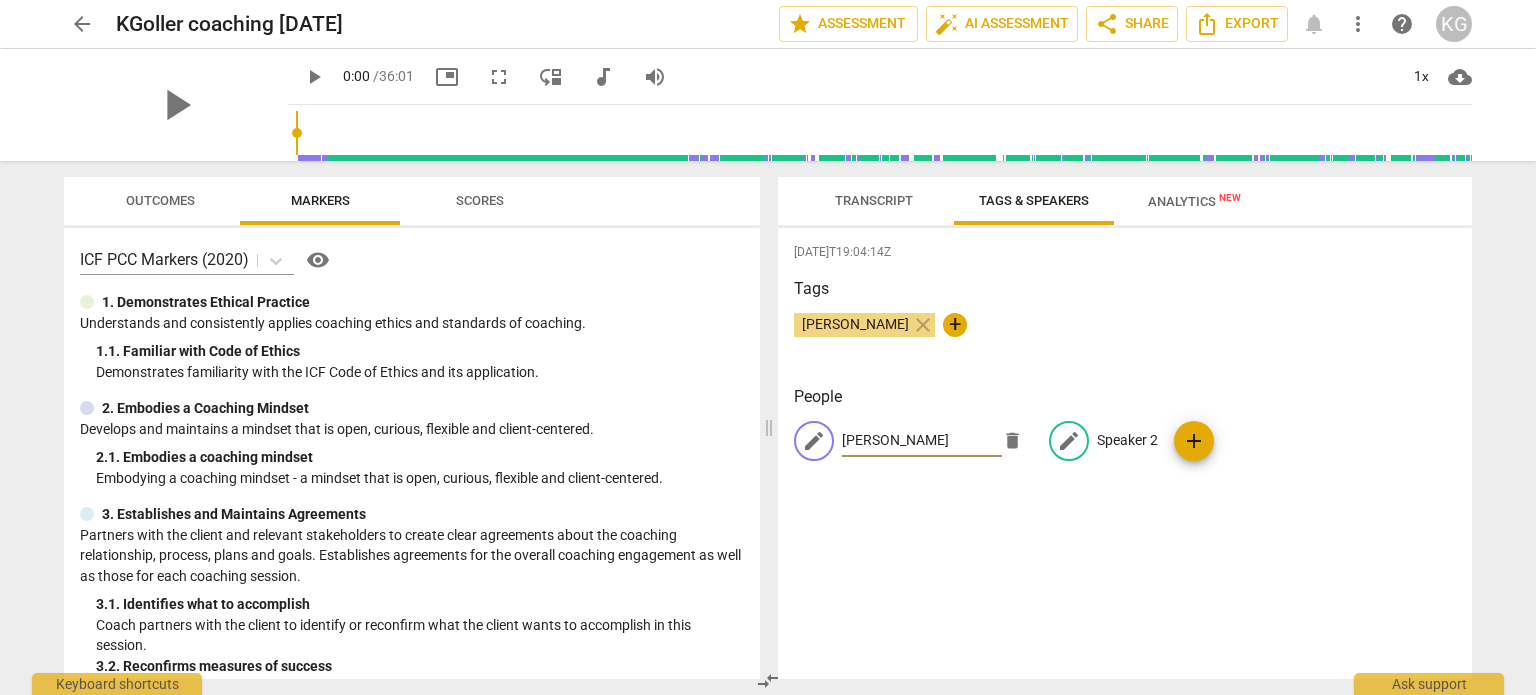 type on "[PERSON_NAME]" 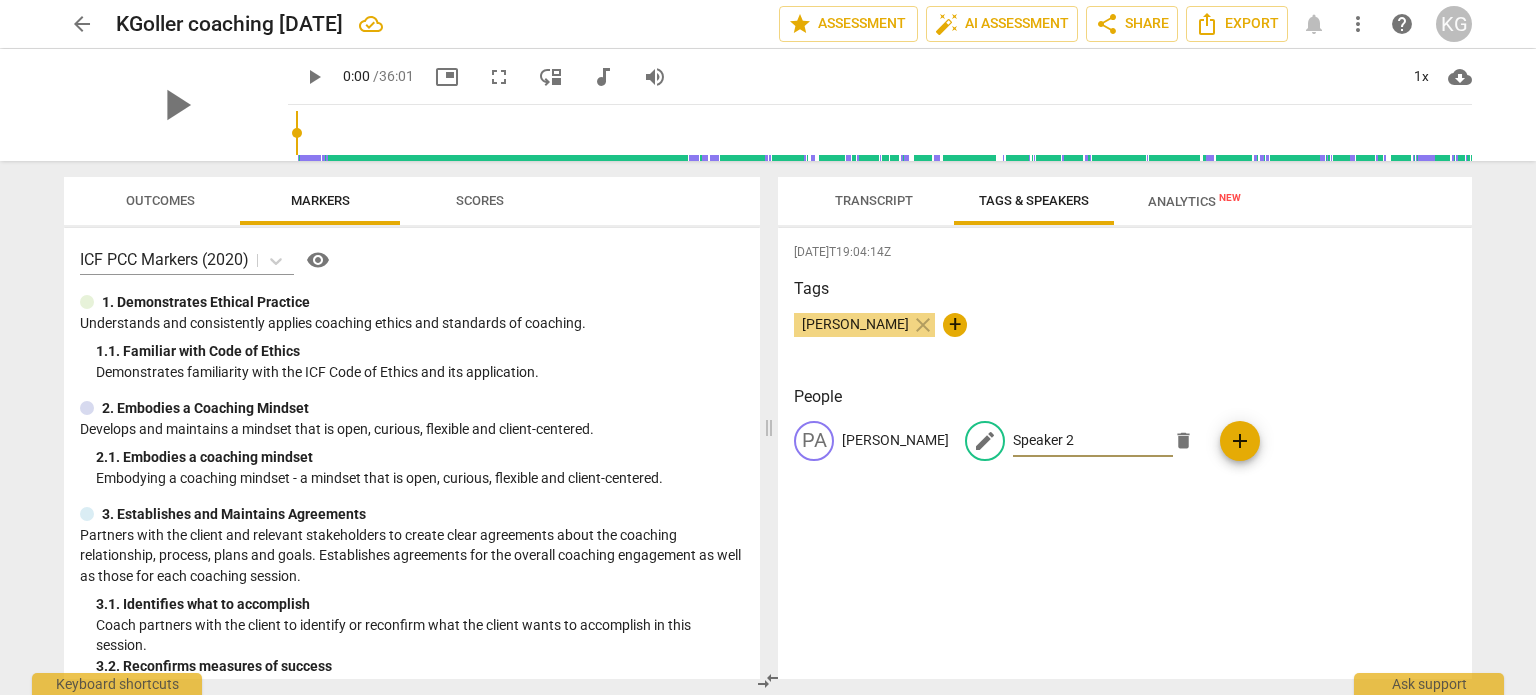 click on "Transcript" at bounding box center [874, 200] 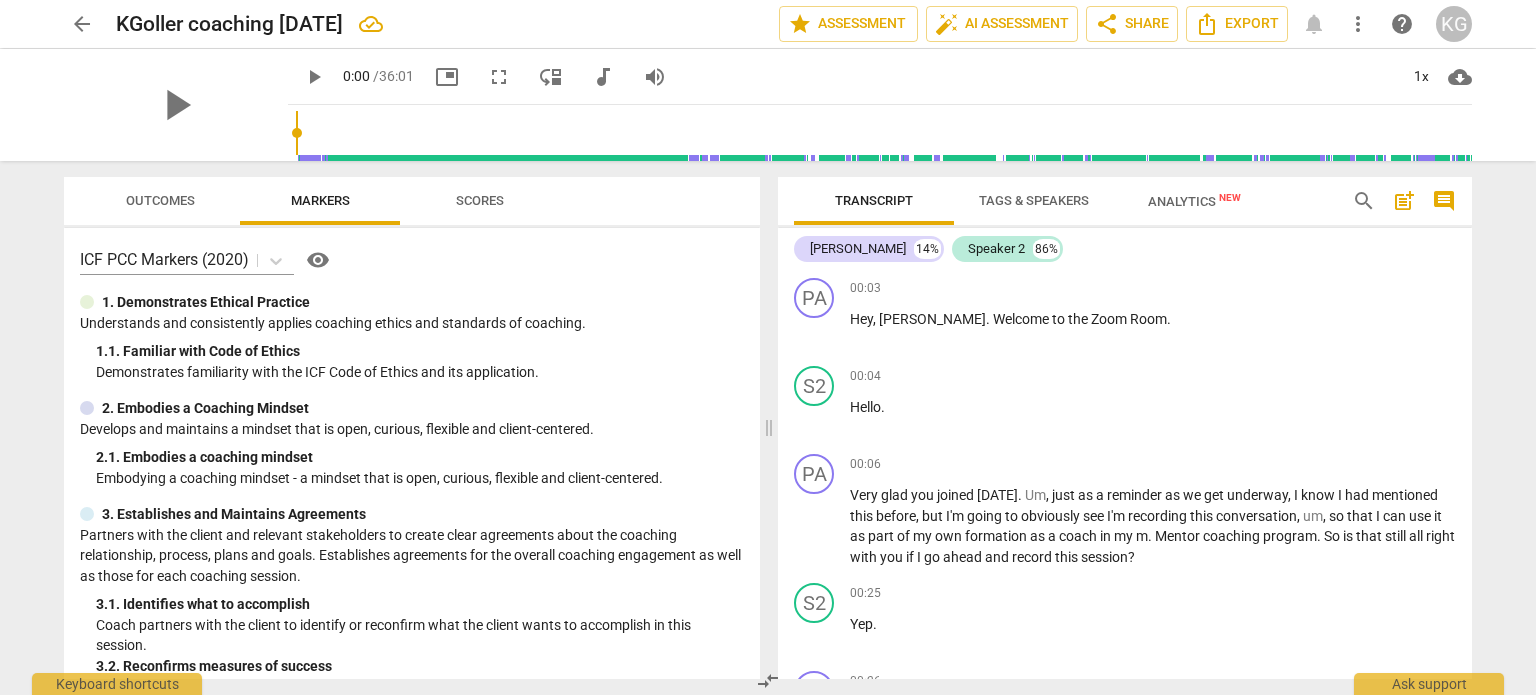 click on "Tags & Speakers" at bounding box center (1034, 200) 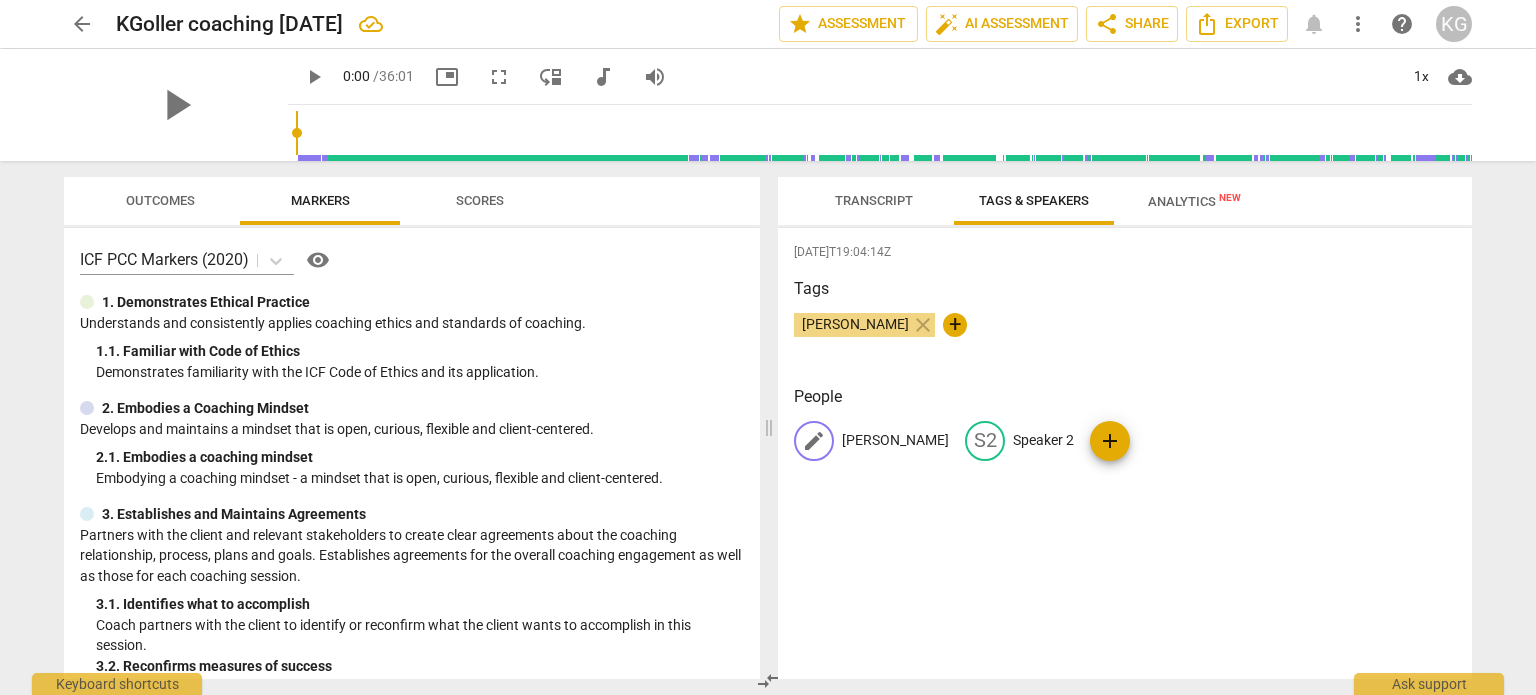 click on "[PERSON_NAME]" at bounding box center (895, 440) 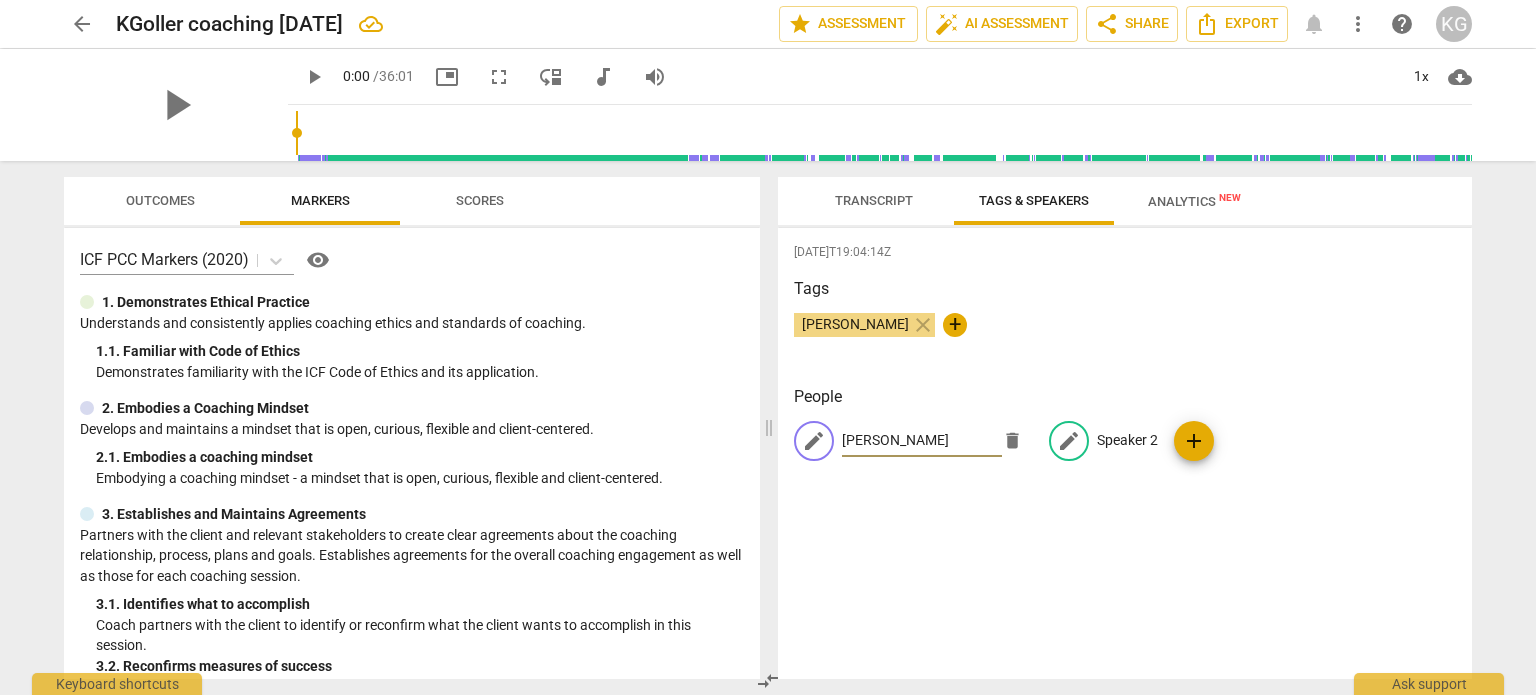type on "[PERSON_NAME]" 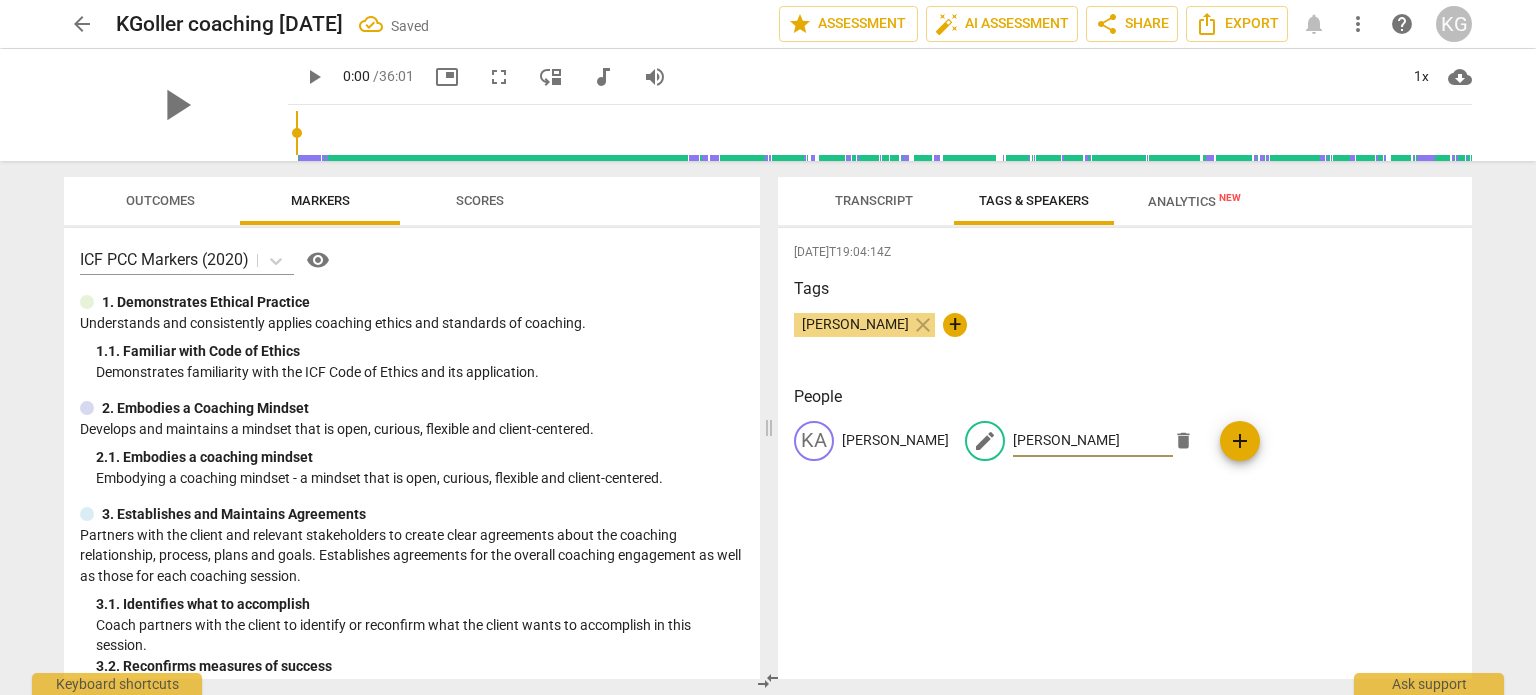 type on "[PERSON_NAME]" 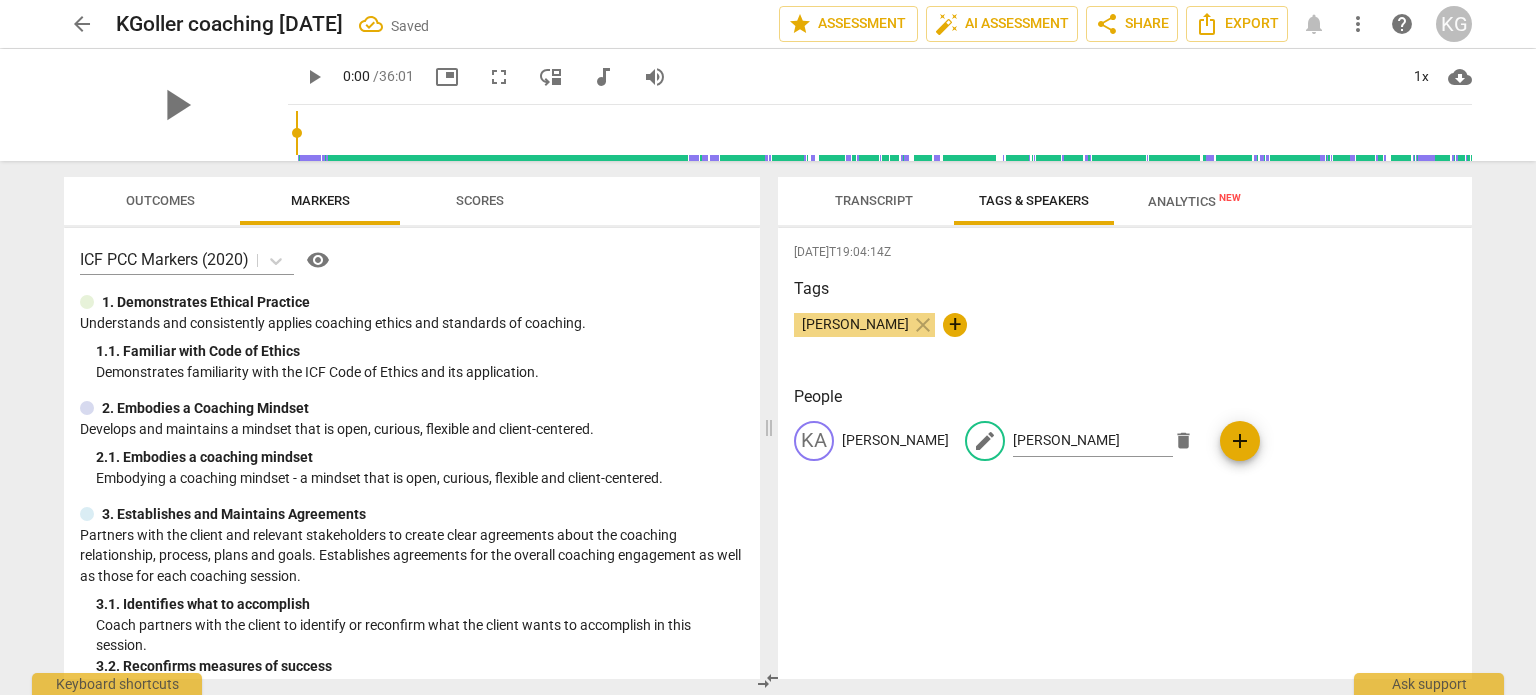 click on "[PERSON_NAME] close +" at bounding box center (1125, 333) 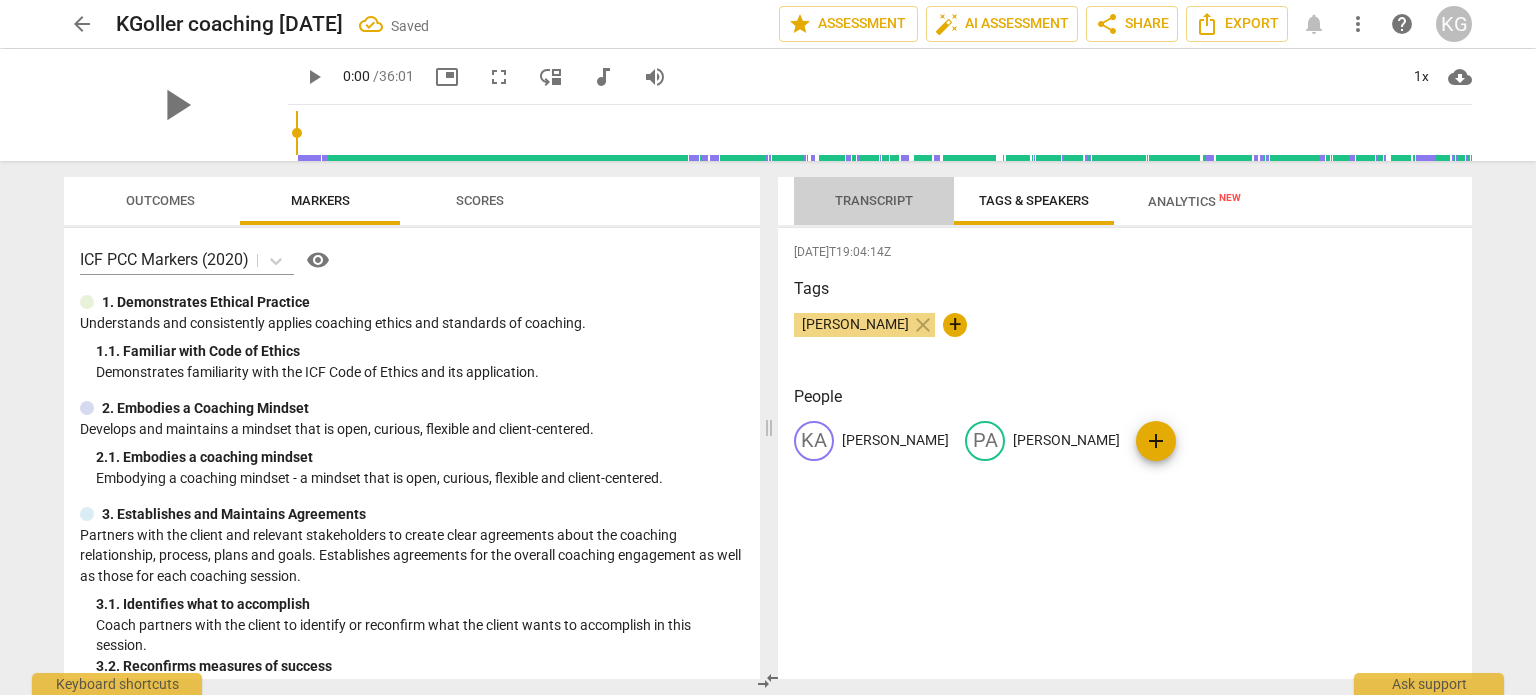 click on "Transcript" at bounding box center (874, 200) 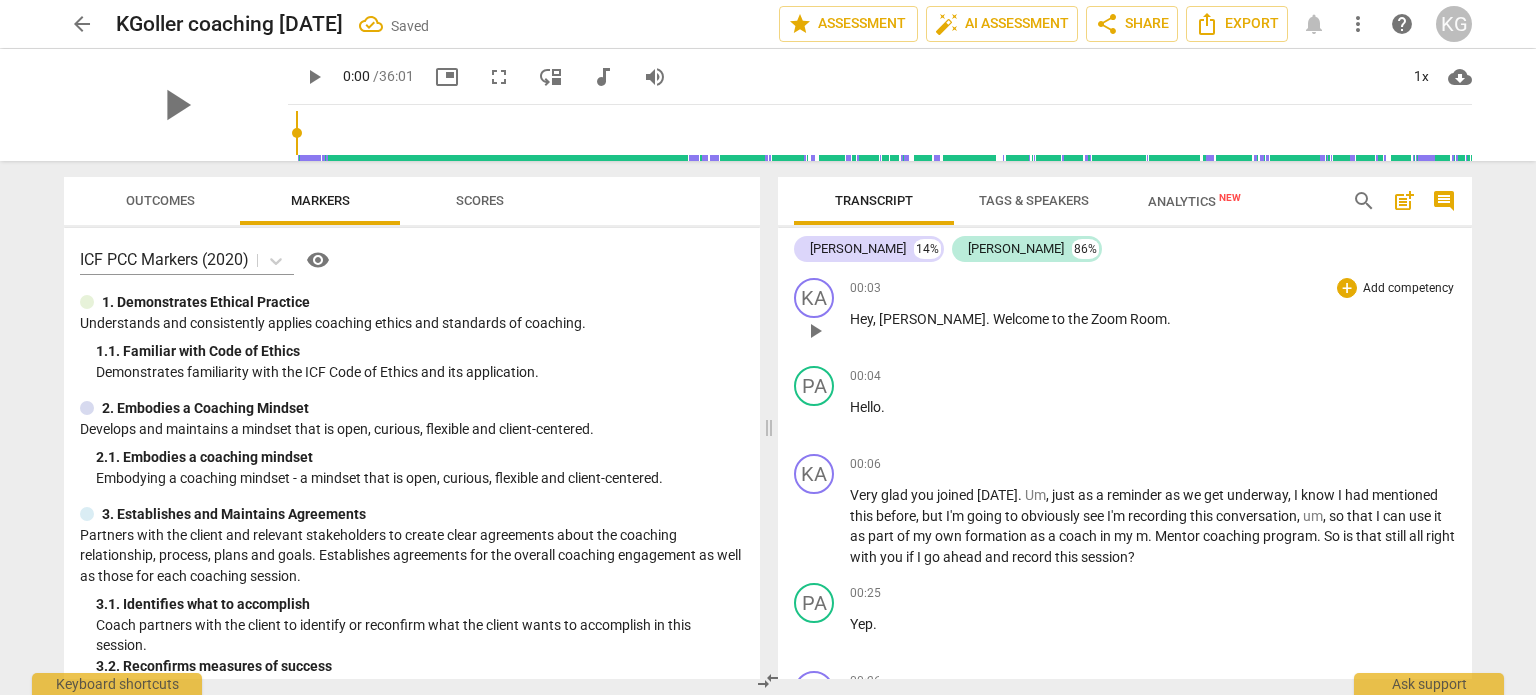click on "[PERSON_NAME]" at bounding box center (932, 319) 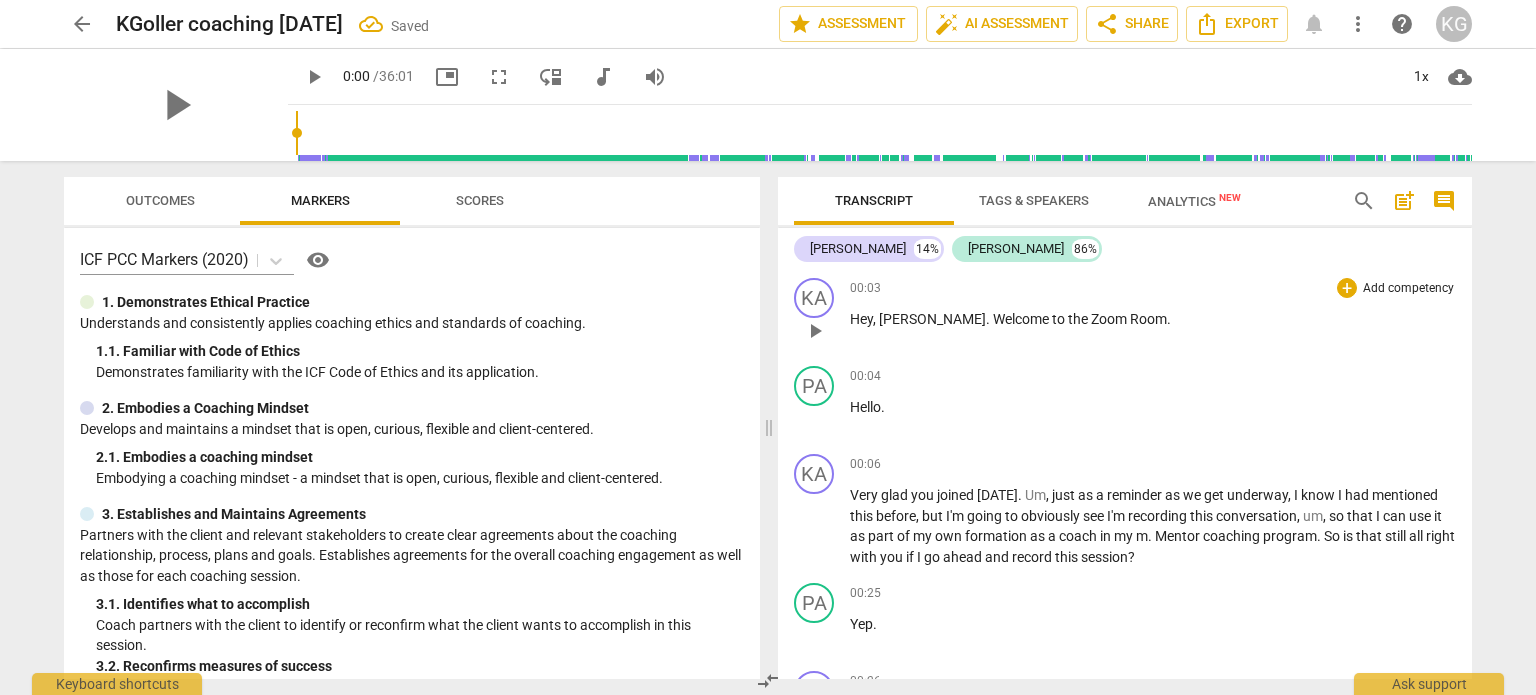type 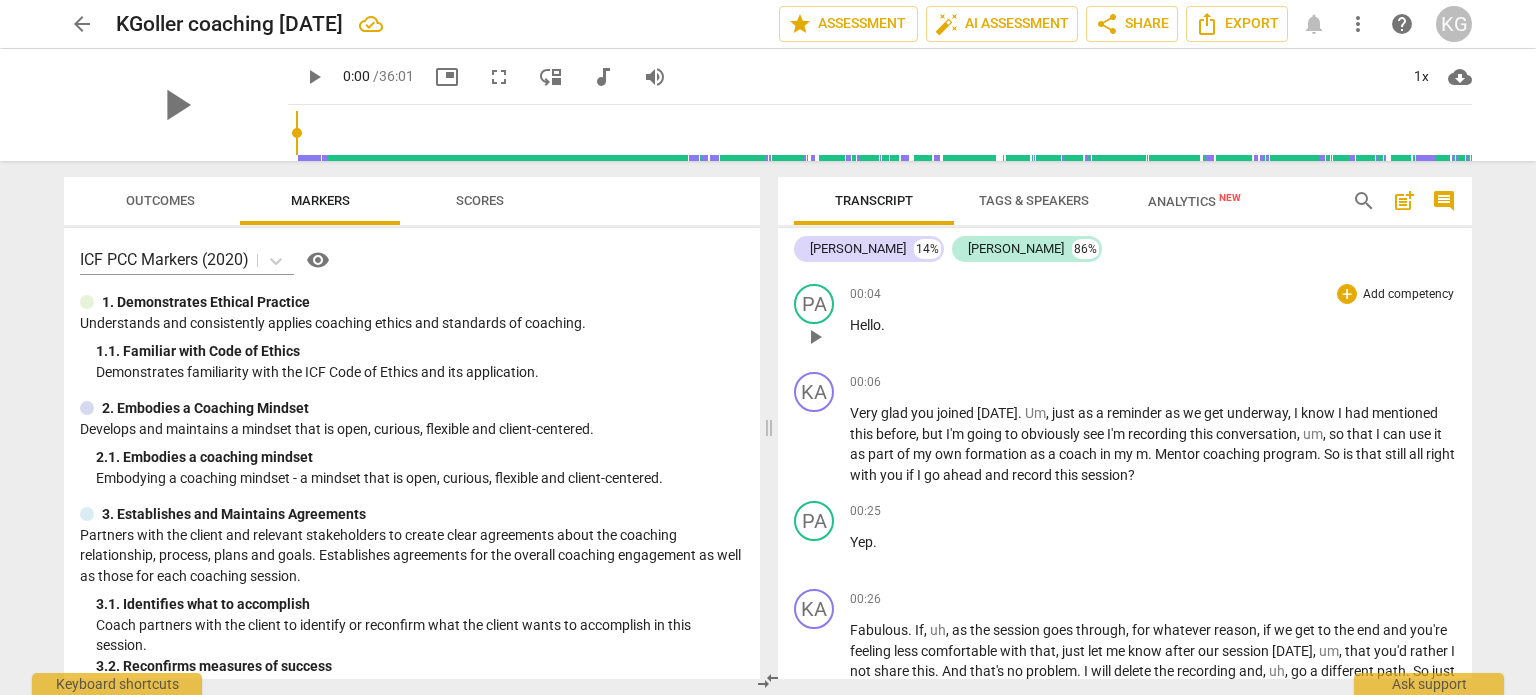 scroll, scrollTop: 100, scrollLeft: 0, axis: vertical 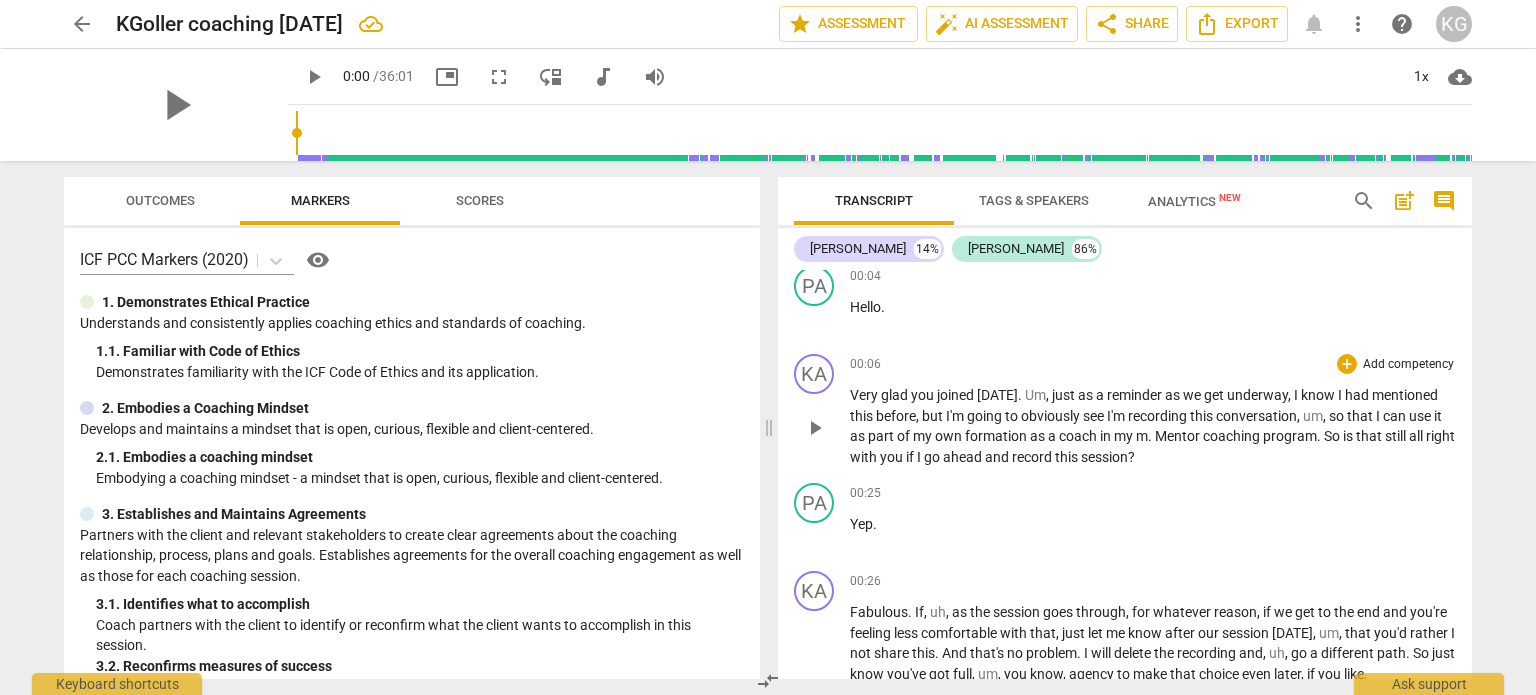 click on "m" at bounding box center [1142, 436] 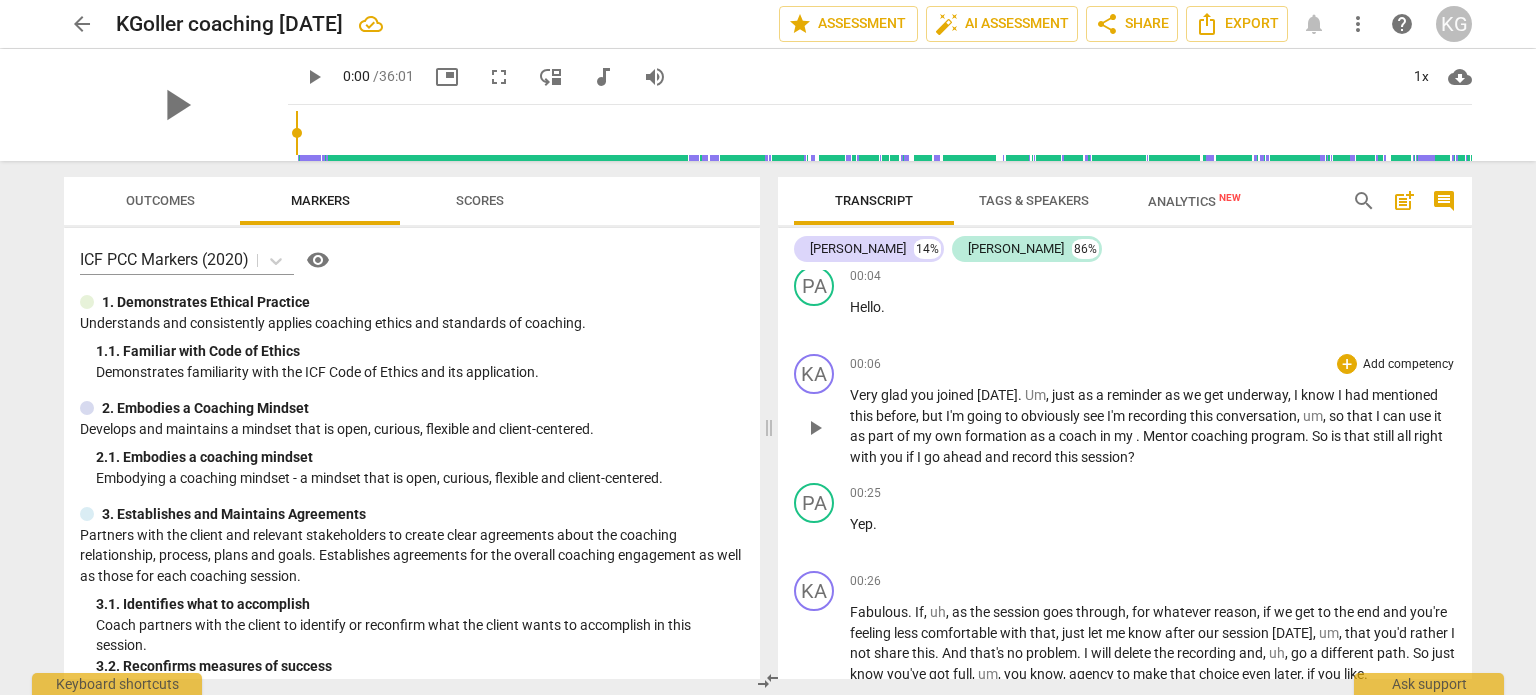 type 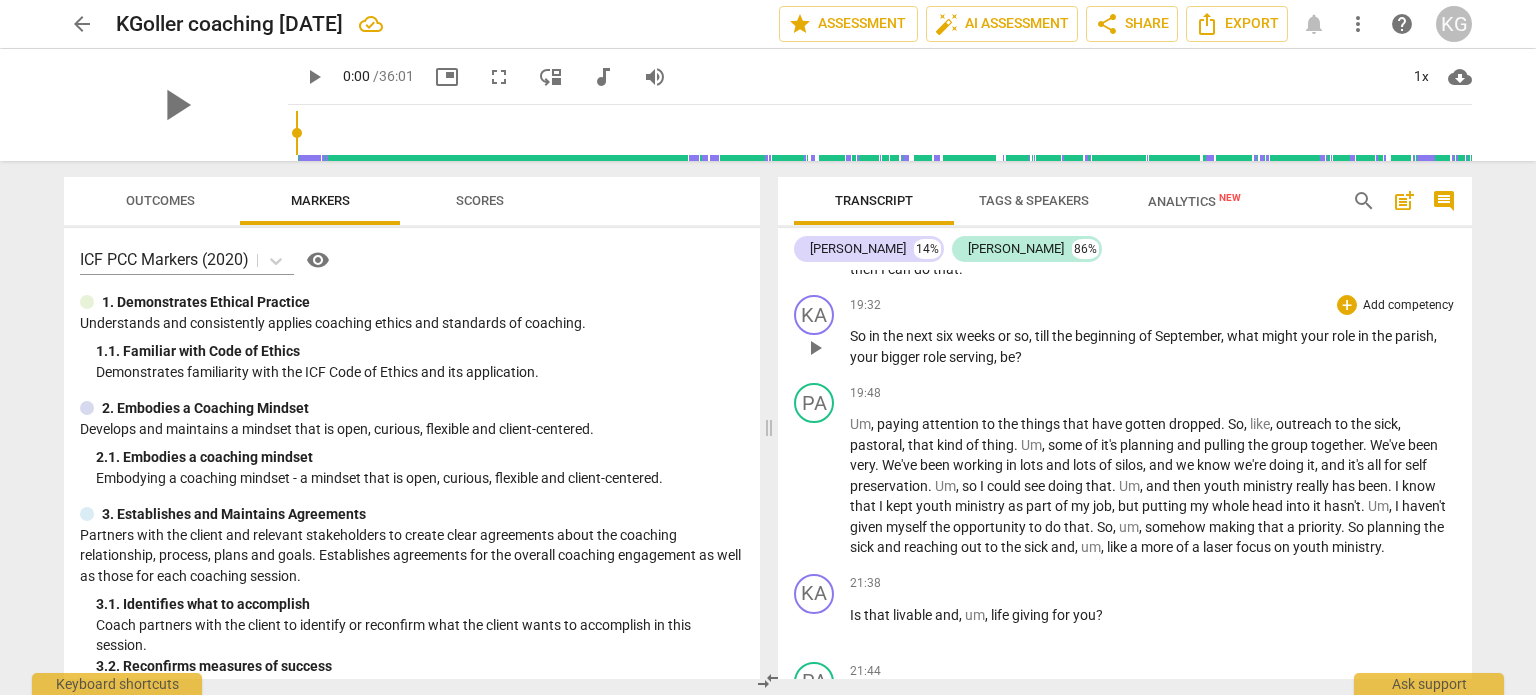 scroll, scrollTop: 5600, scrollLeft: 0, axis: vertical 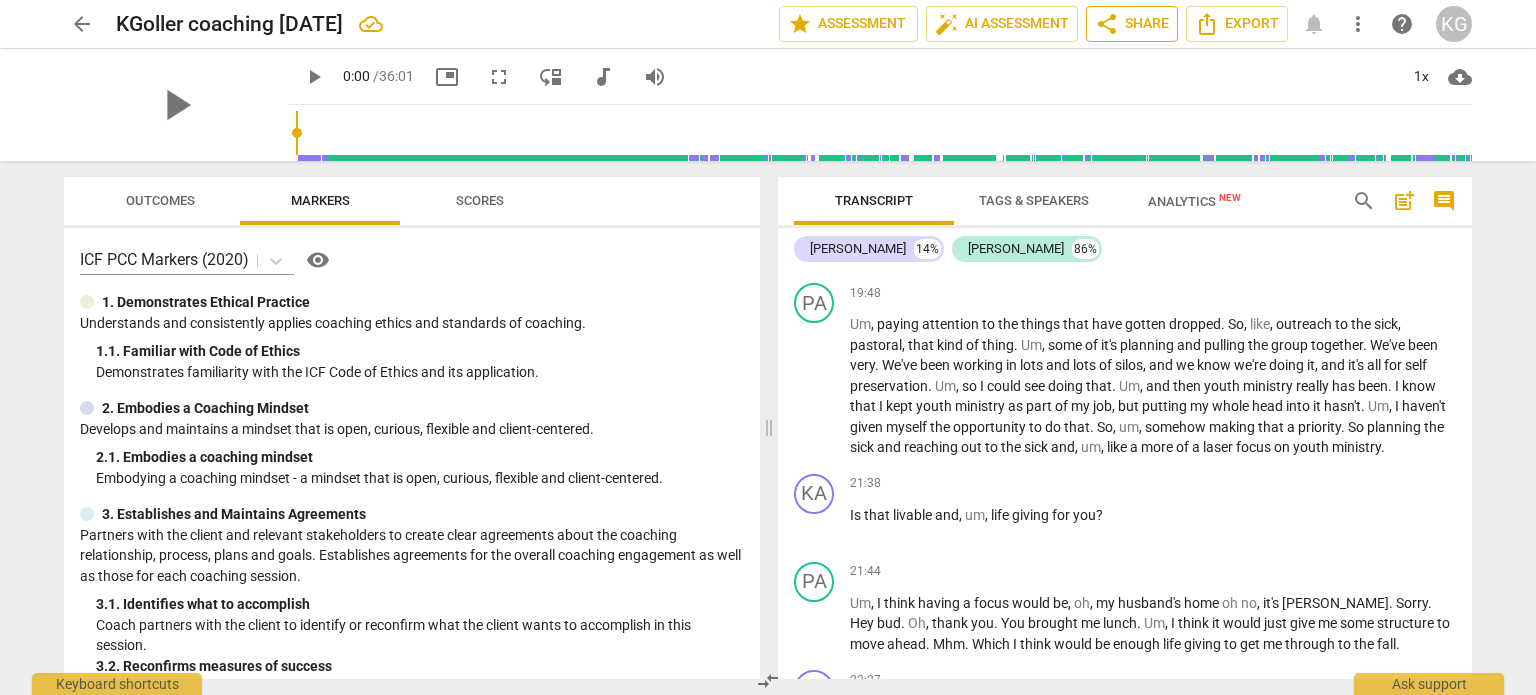 click on "share    Share" at bounding box center (1132, 24) 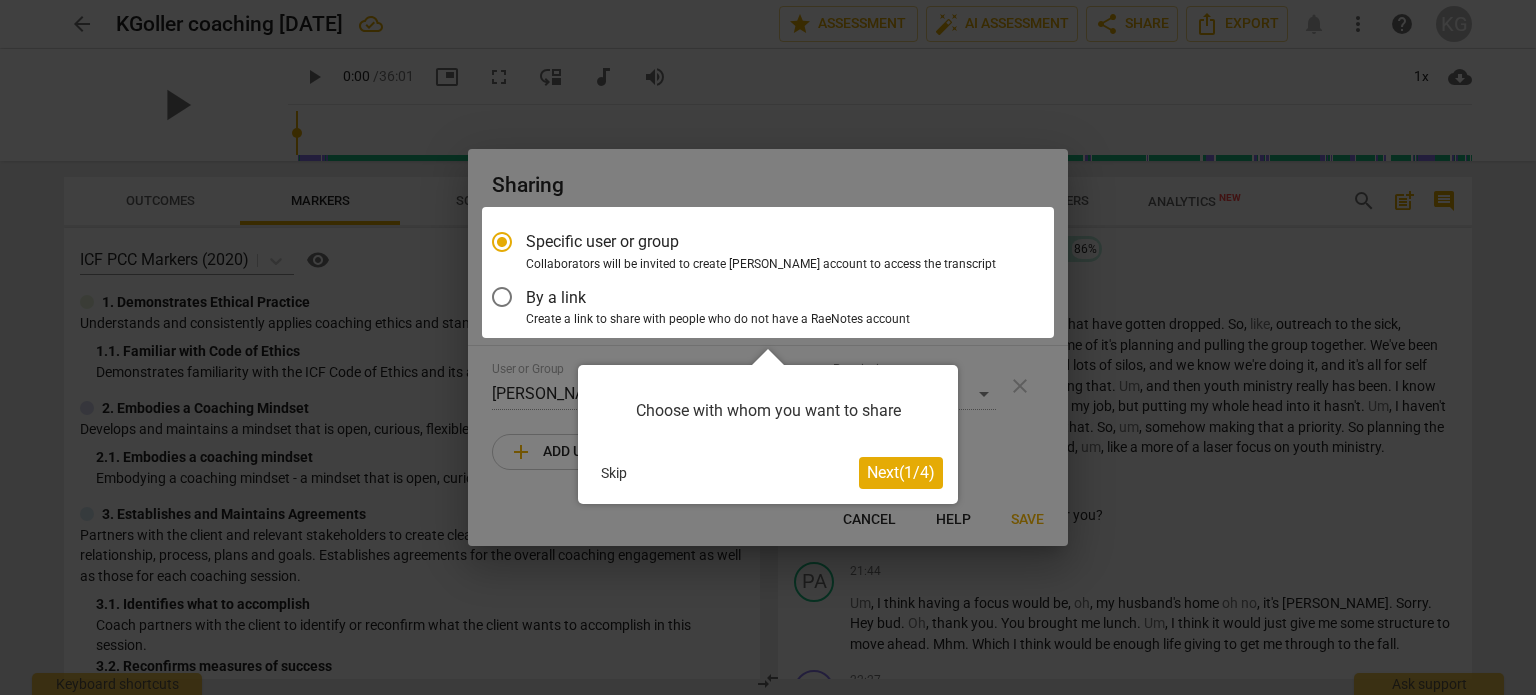 click on "Choose with whom you want to share" at bounding box center [768, 411] 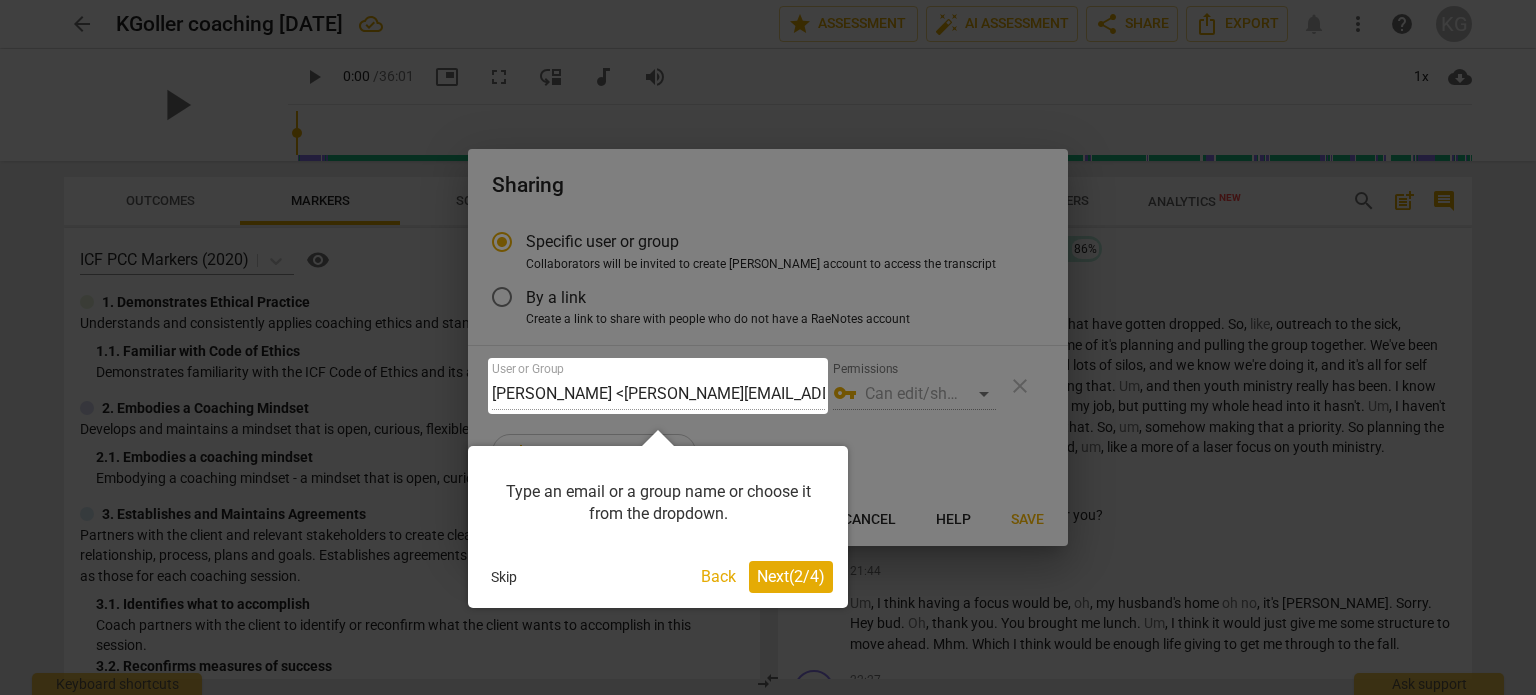 click on "Next  ( 2 / 4 )" at bounding box center (791, 576) 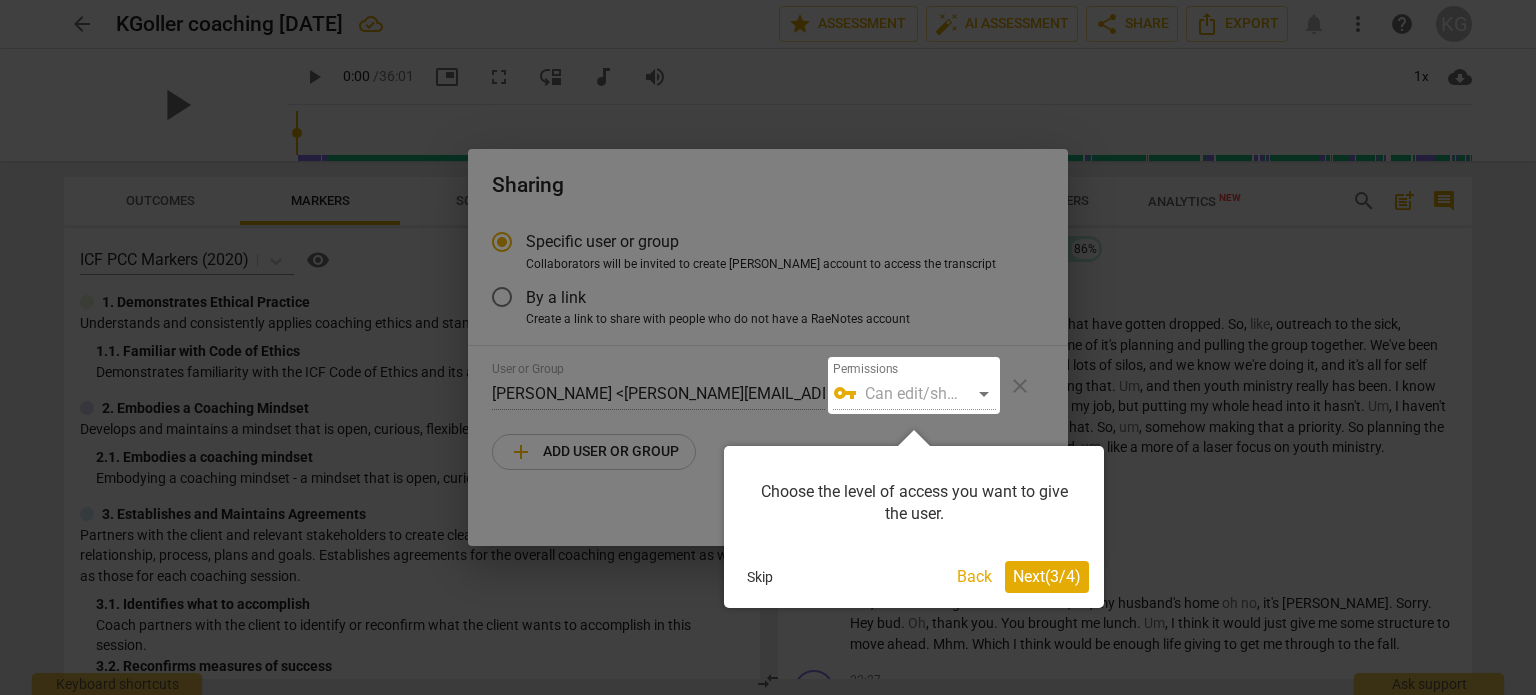 click on "Next  ( 3 / 4 )" at bounding box center (1047, 576) 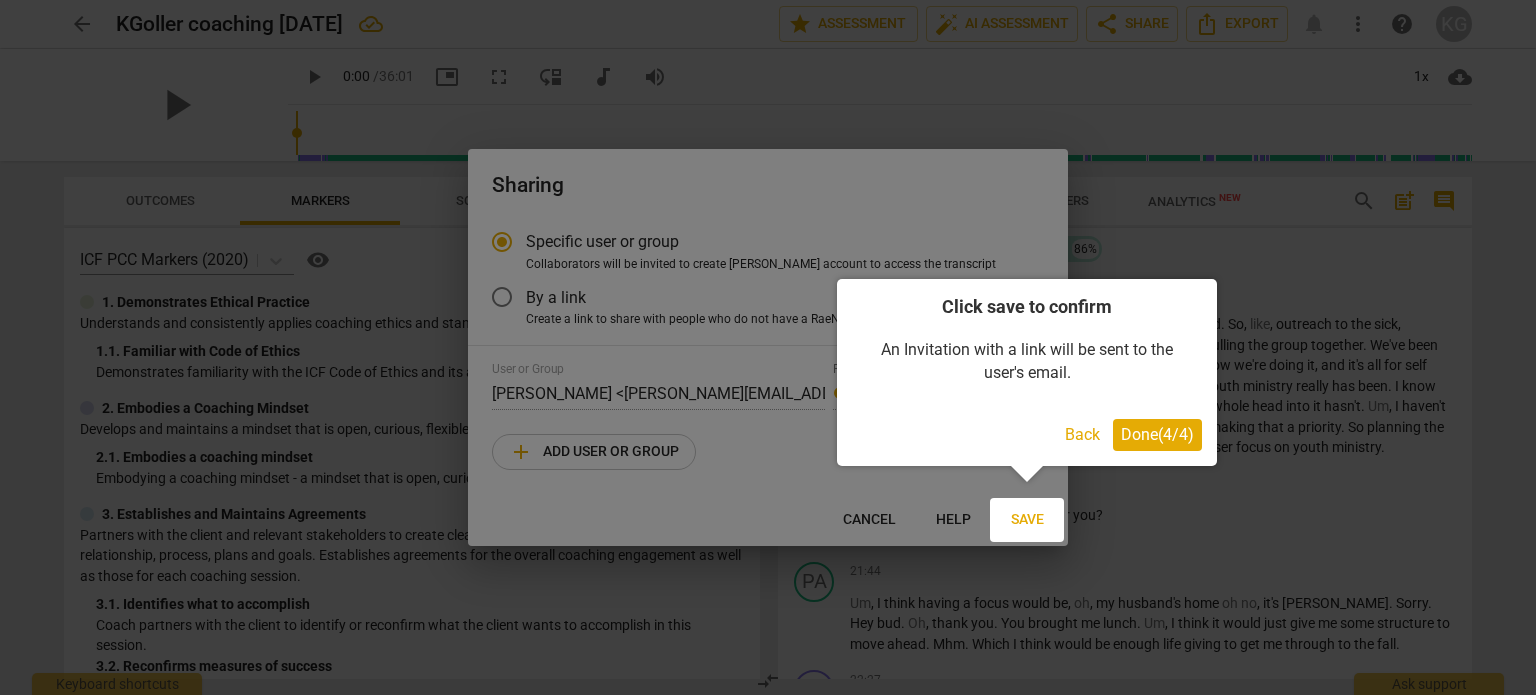 click on "Done  ( 4 / 4 )" at bounding box center (1157, 434) 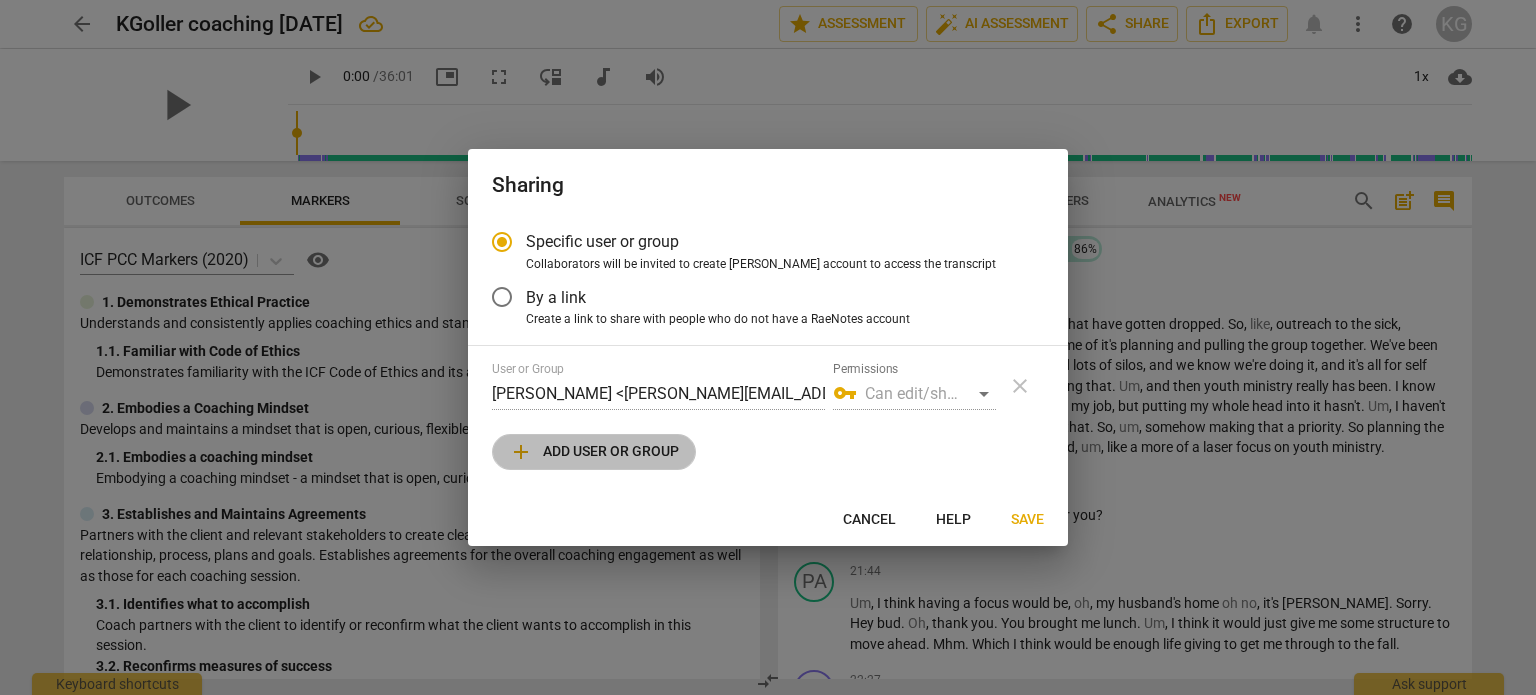 click on "add Add user or group" at bounding box center (594, 452) 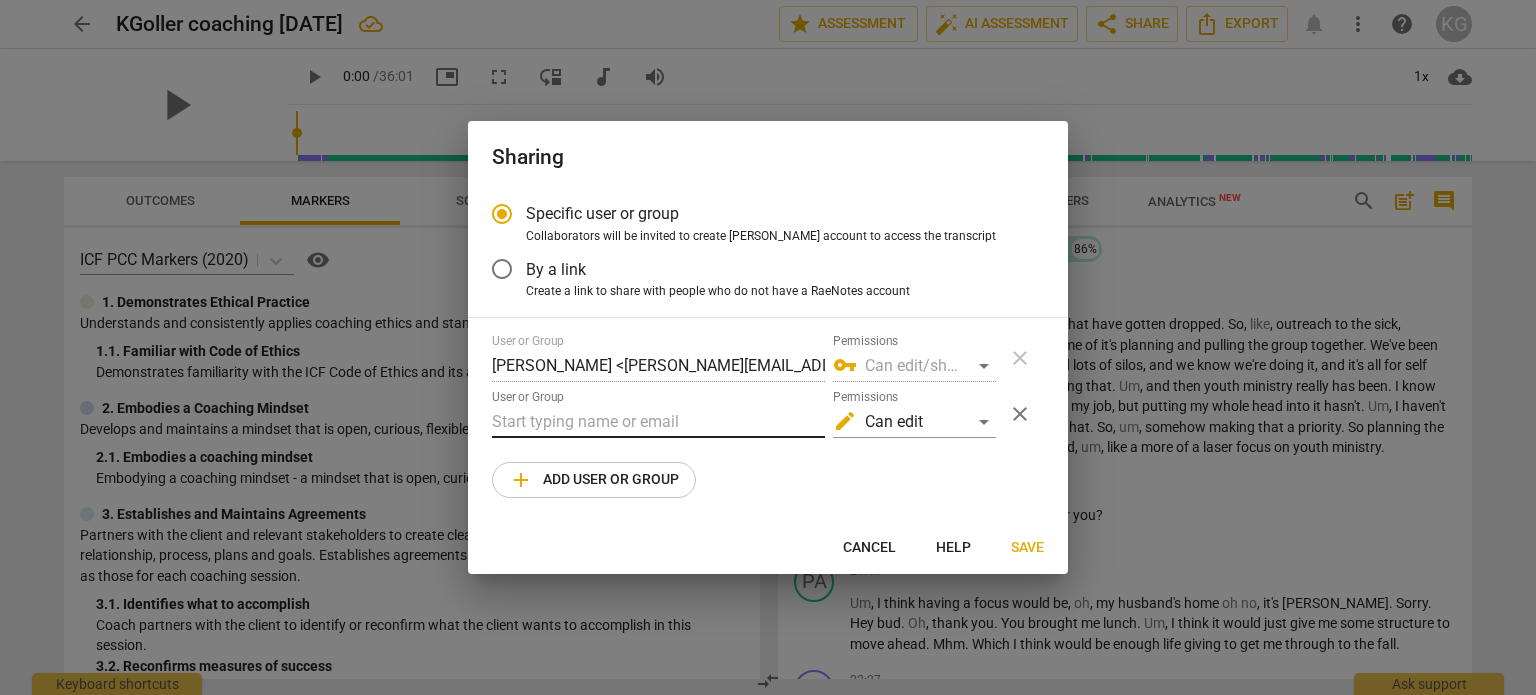 click at bounding box center (658, 422) 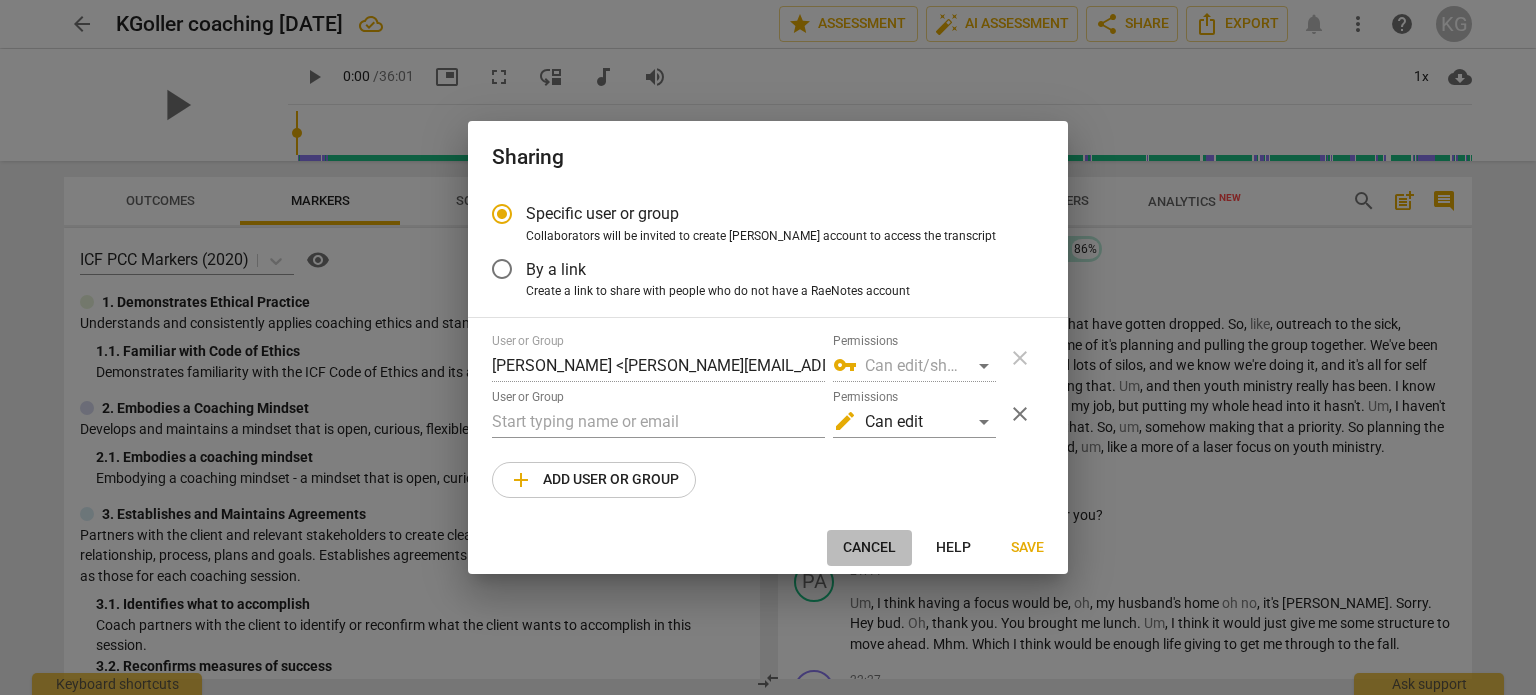 click on "Cancel" at bounding box center (869, 548) 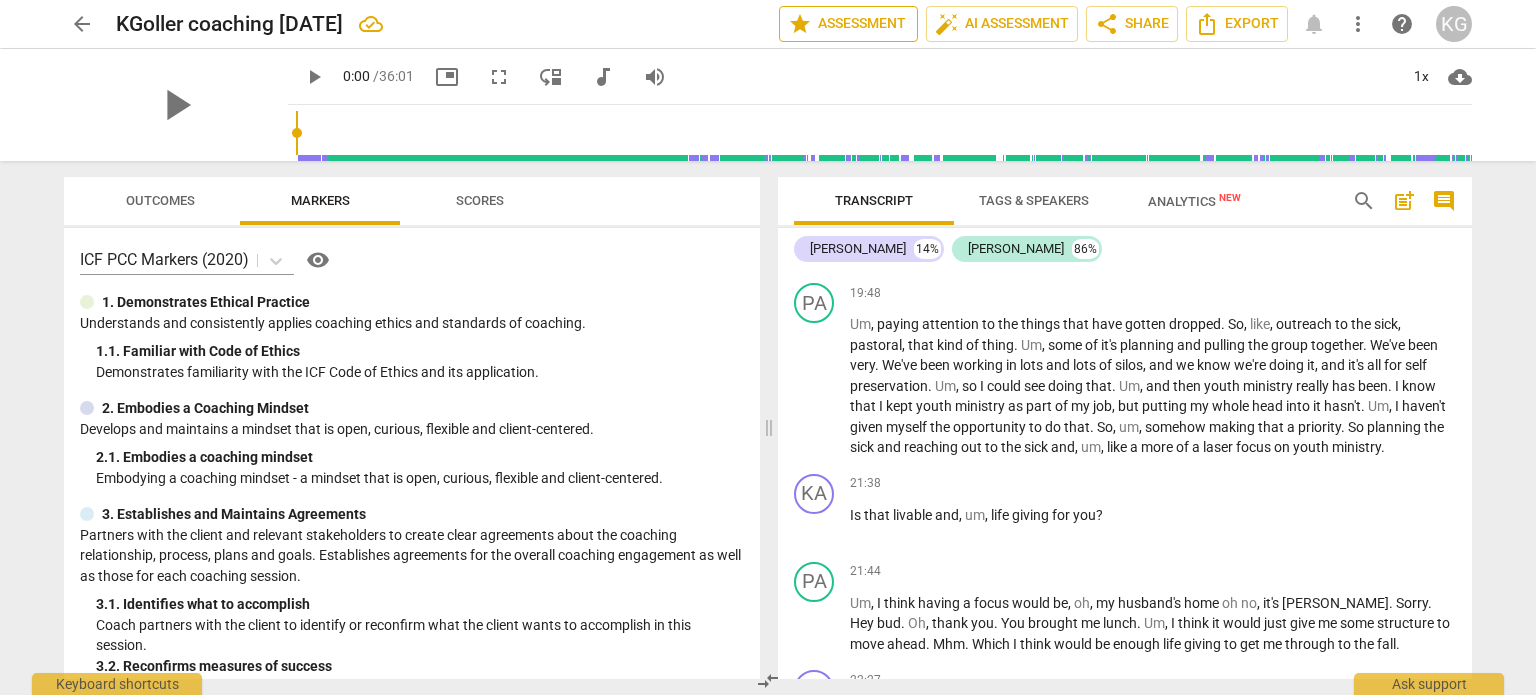 click on "star    Assessment" at bounding box center (848, 24) 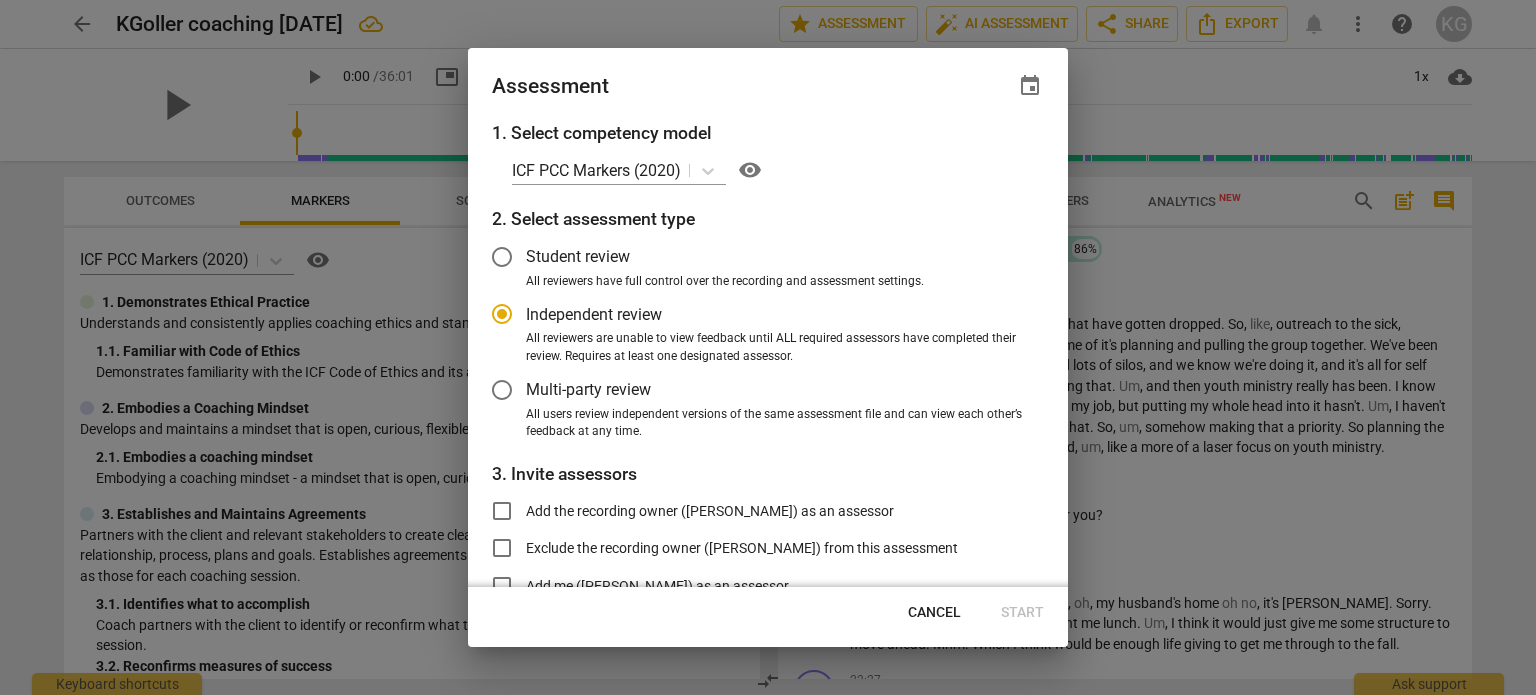 radio on "false" 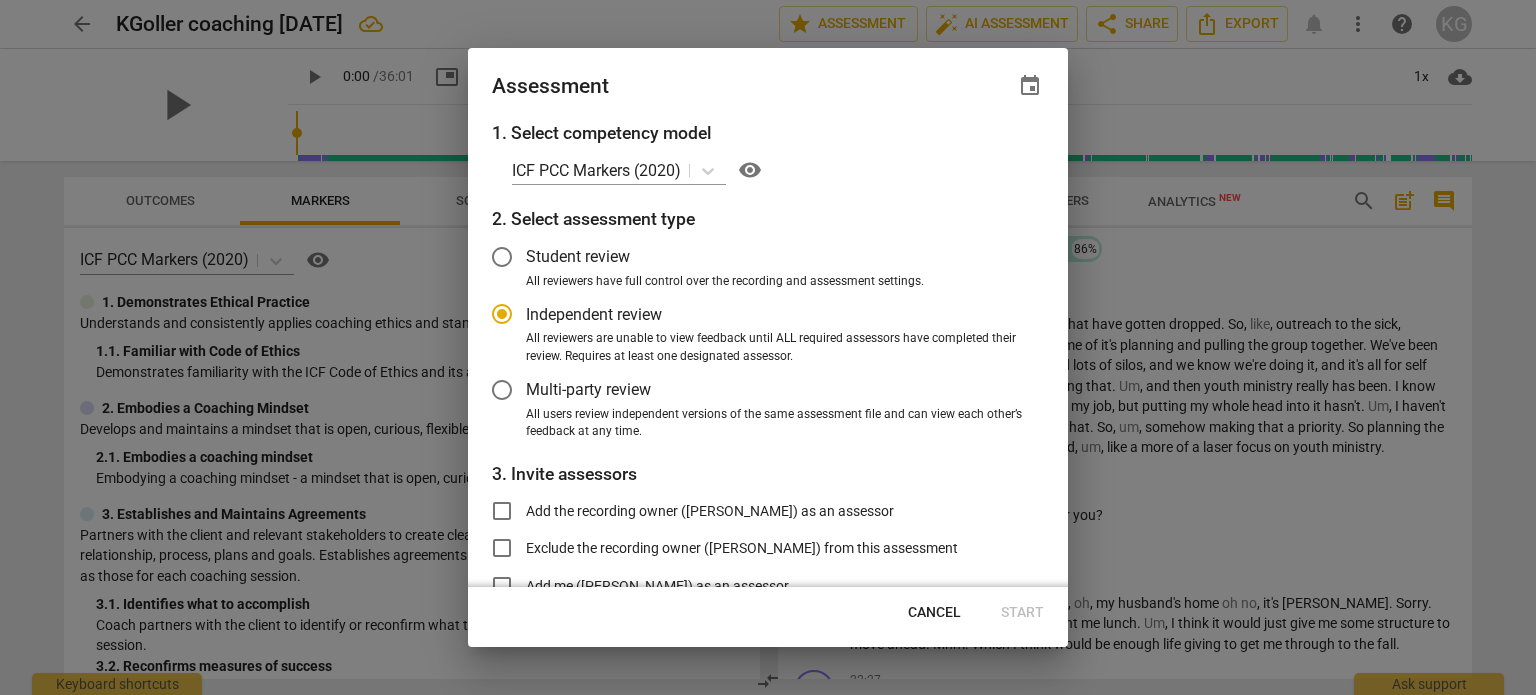 click on "Multi-party review" at bounding box center [502, 390] 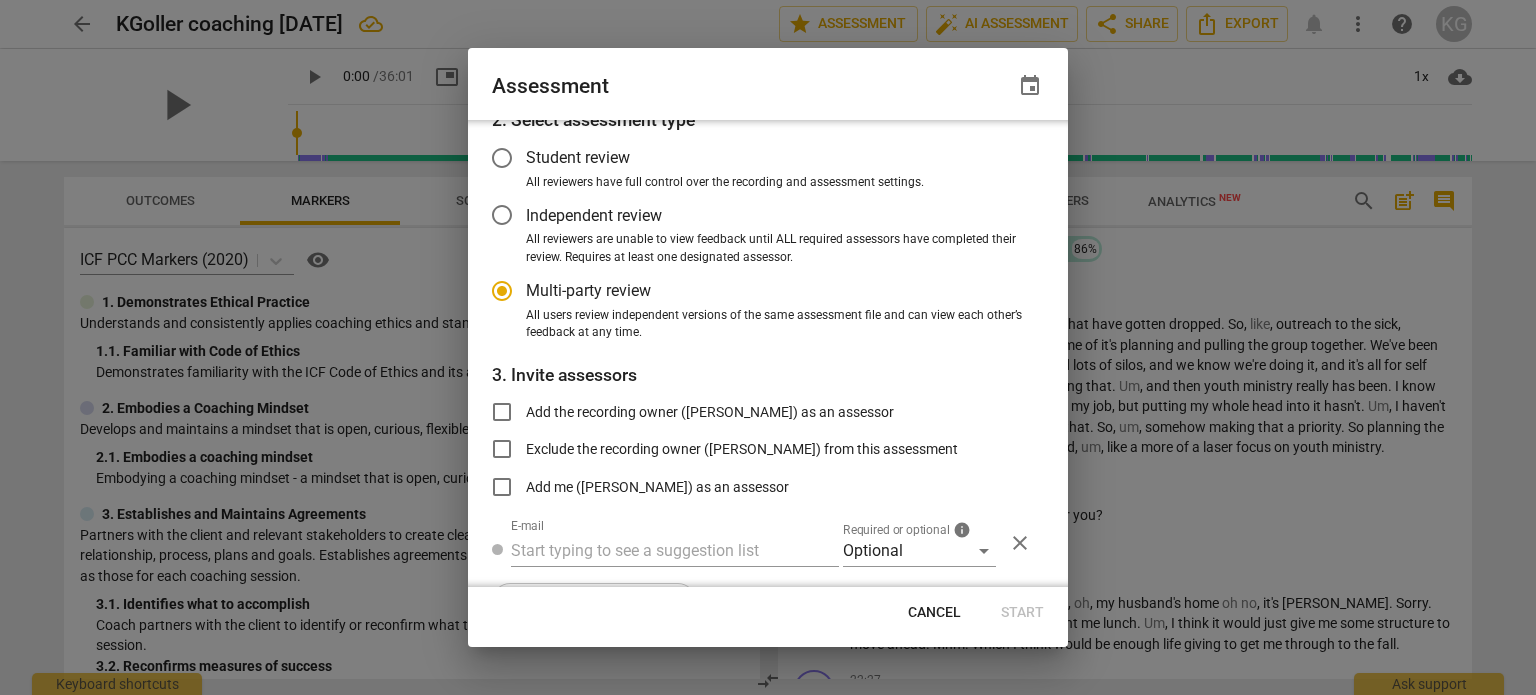 scroll, scrollTop: 100, scrollLeft: 0, axis: vertical 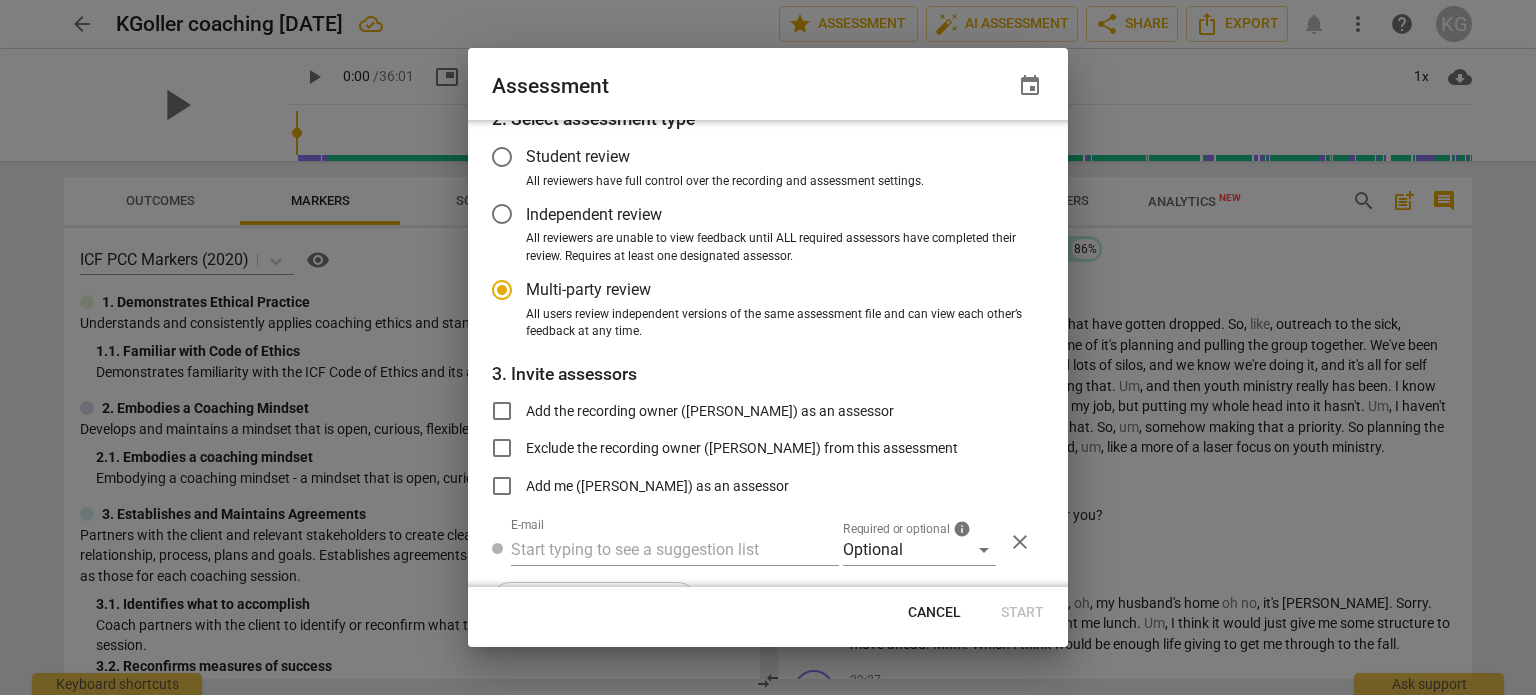 radio on "false" 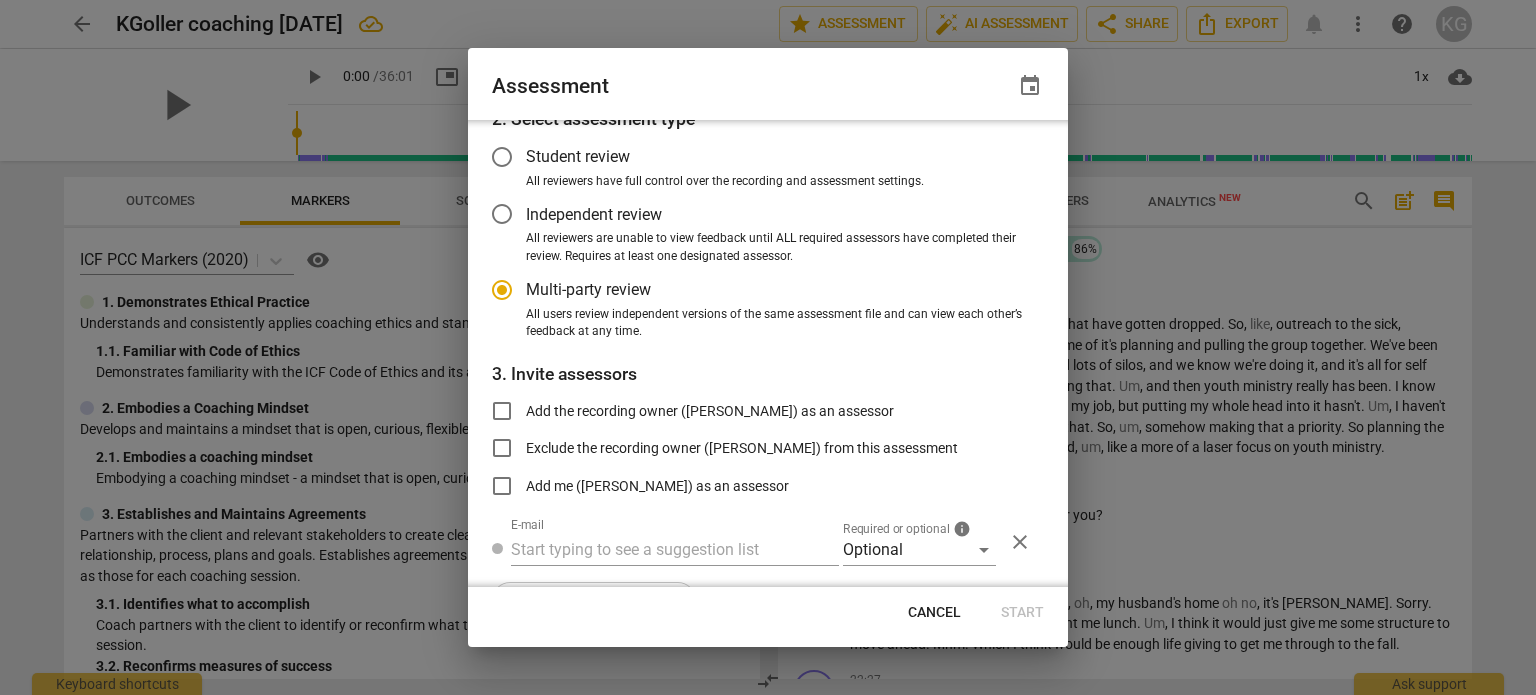 click on "Add me ([PERSON_NAME]) as an assessor" at bounding box center [502, 486] 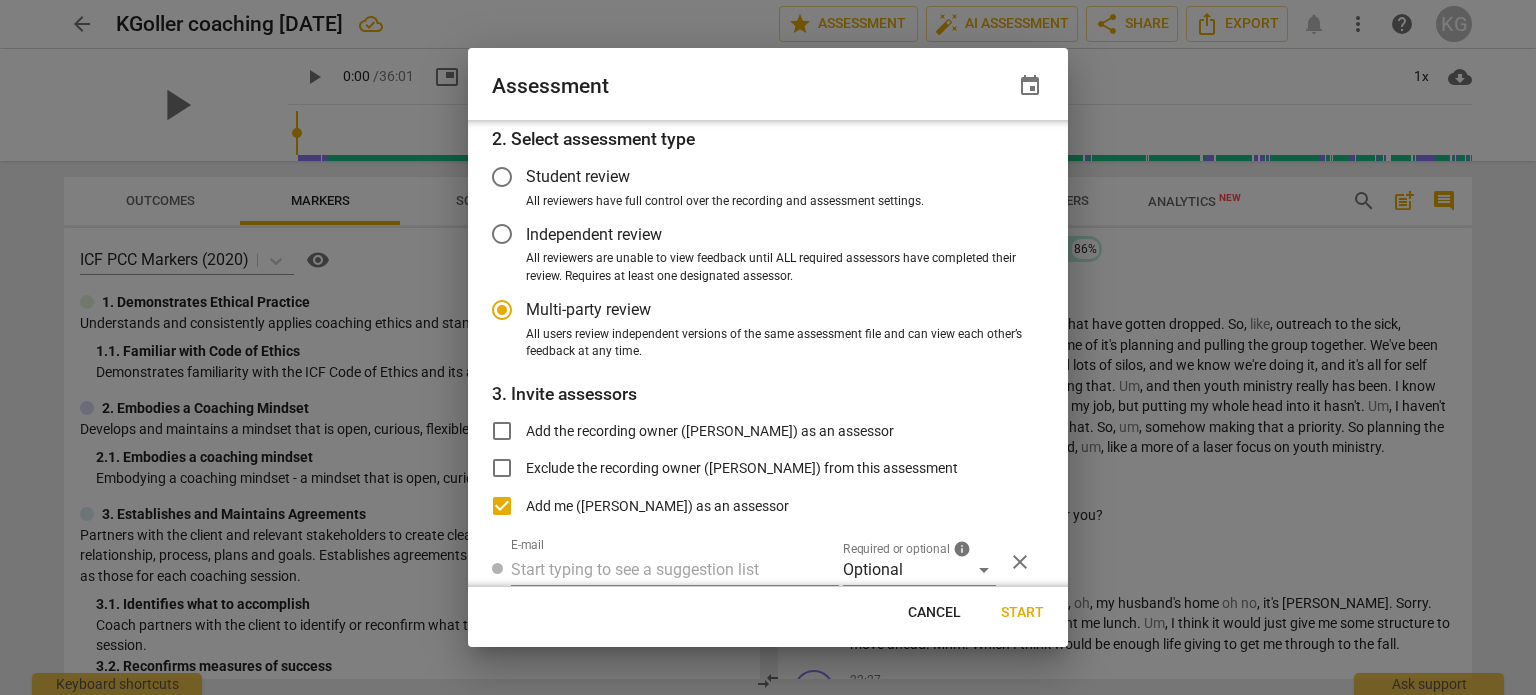 radio on "false" 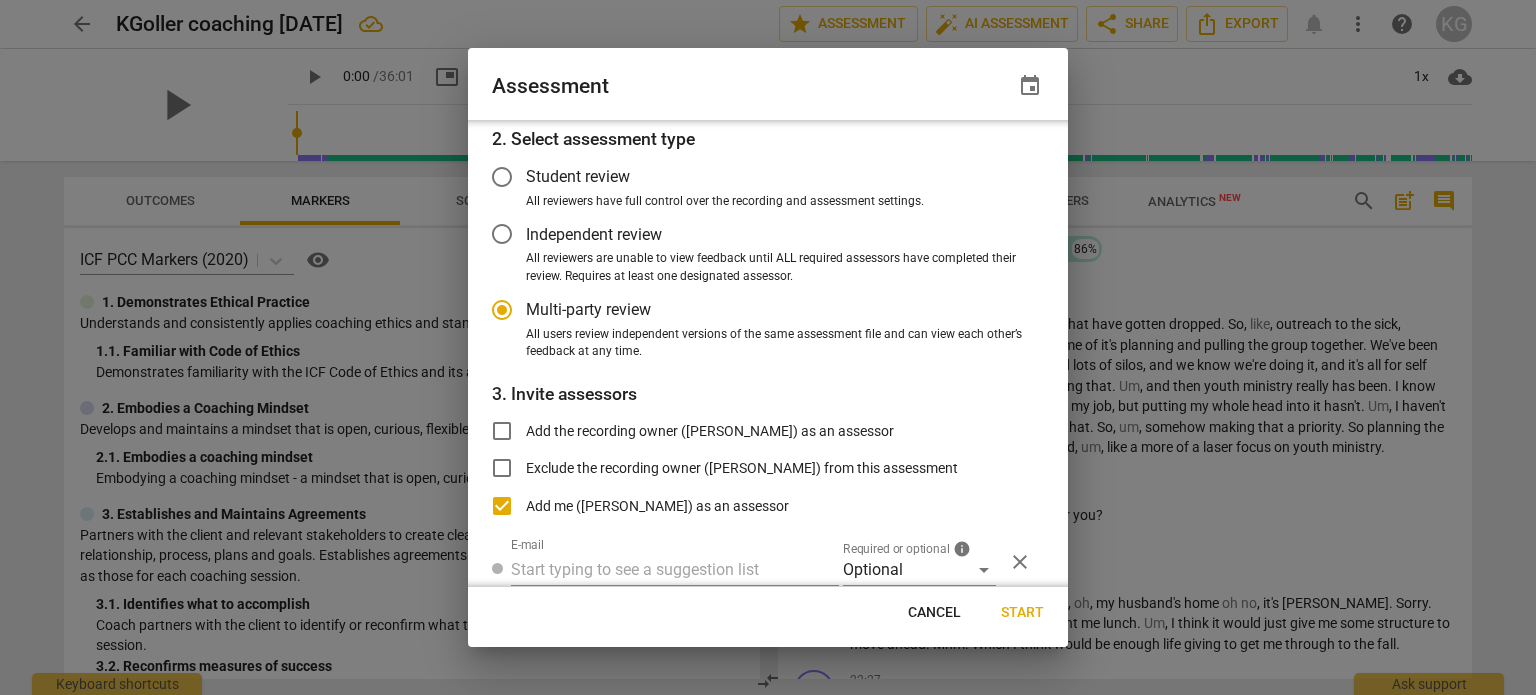 scroll, scrollTop: 154, scrollLeft: 0, axis: vertical 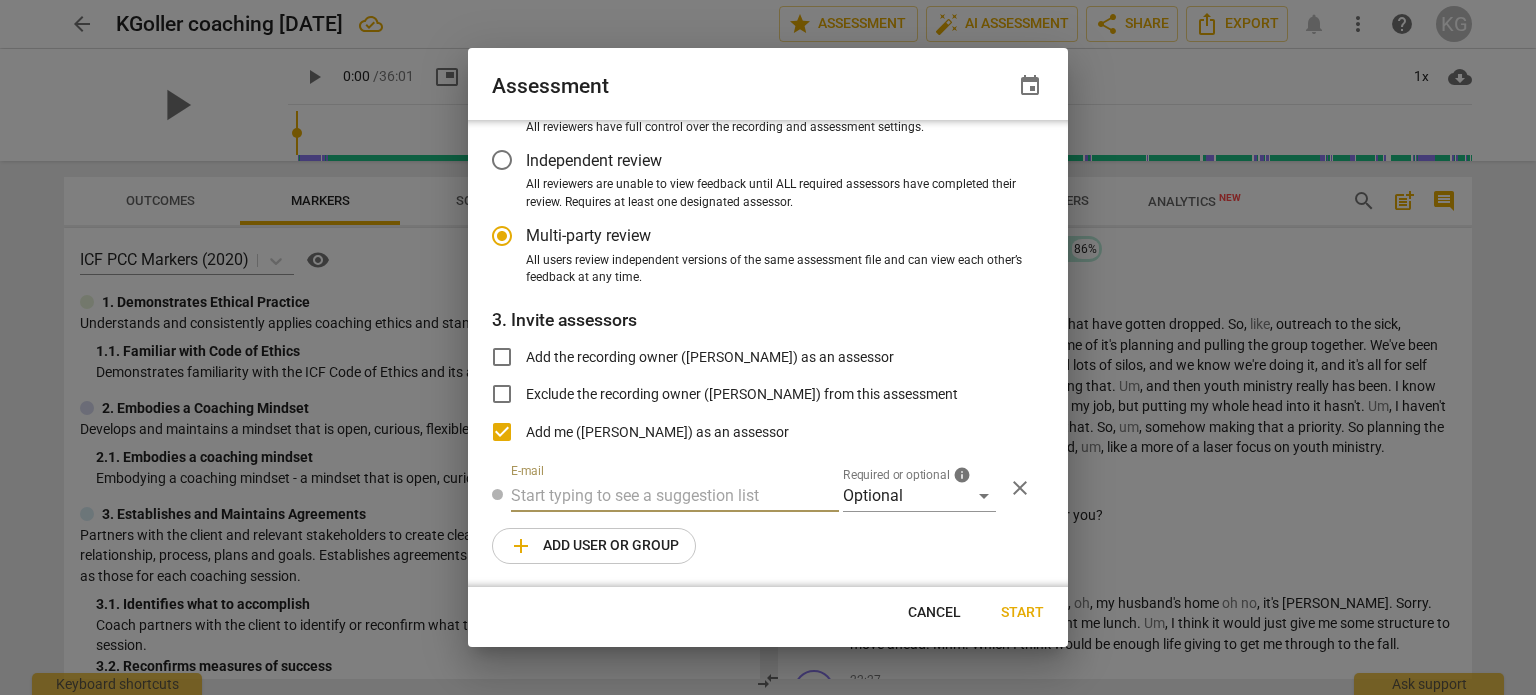 click at bounding box center (675, 496) 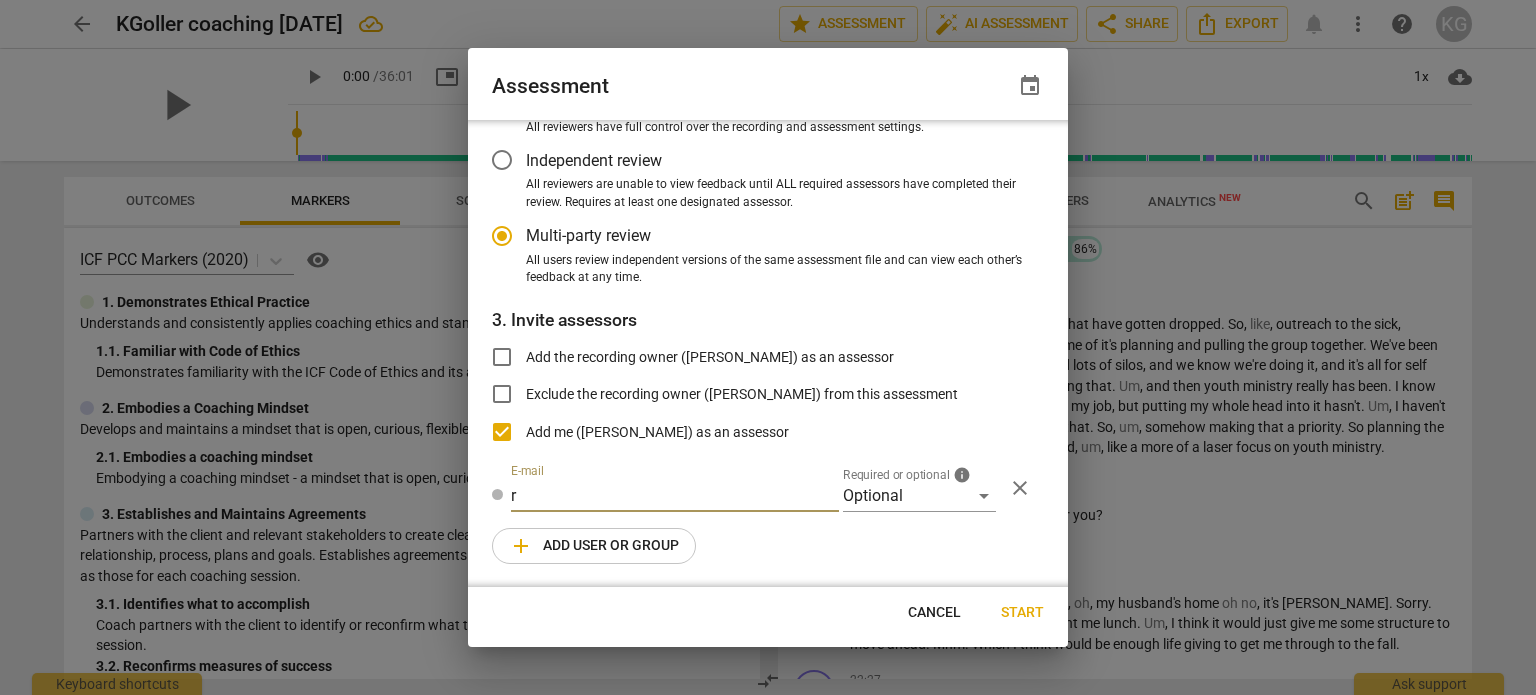 type on "r" 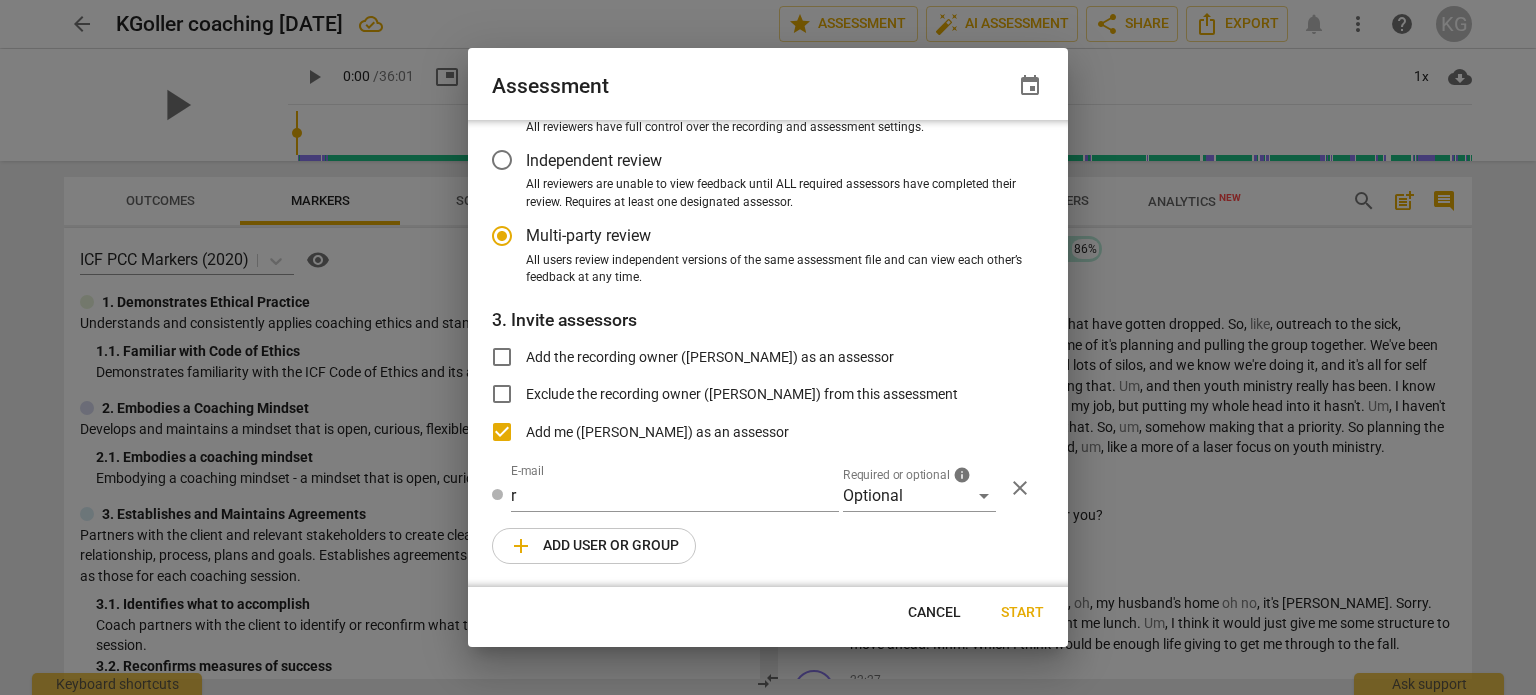 radio on "false" 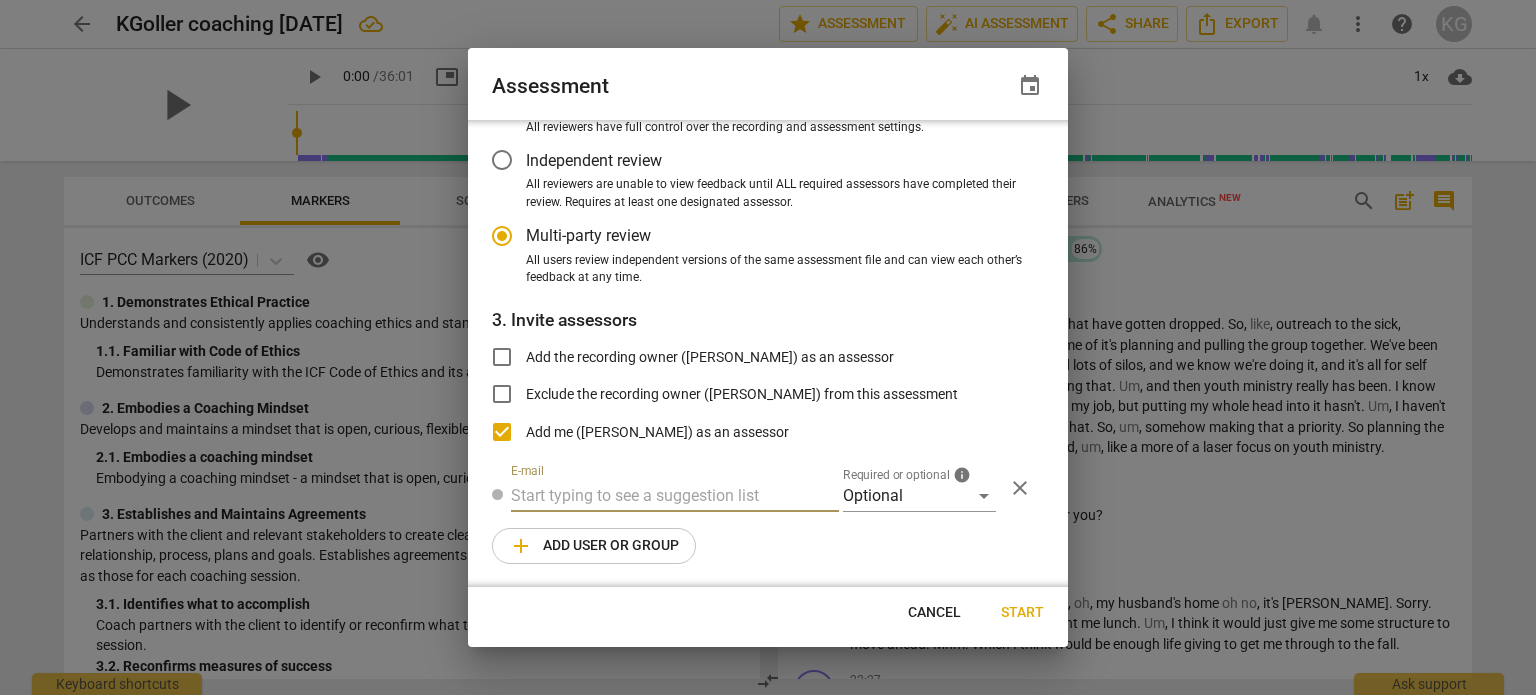 paste on "[PERSON_NAME][EMAIL_ADDRESS][DOMAIN_NAME]" 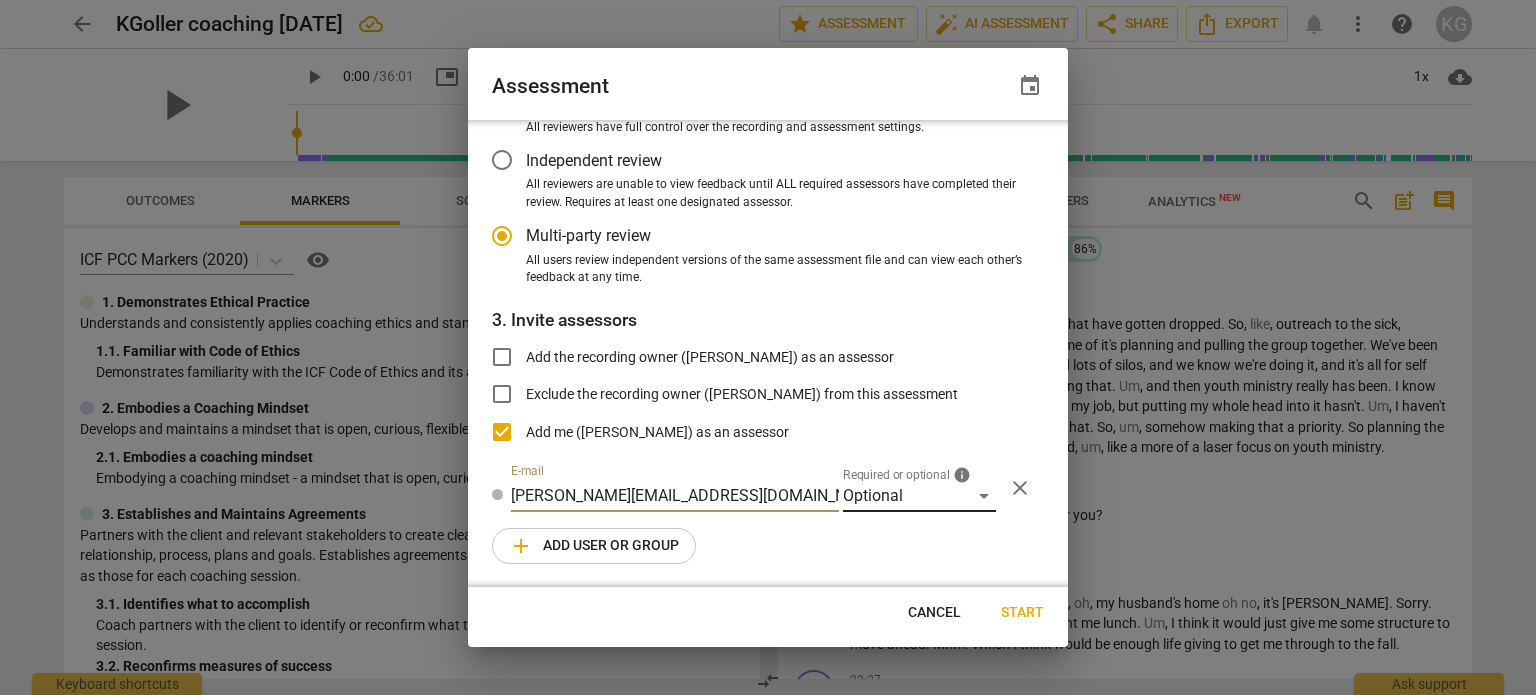 type on "[PERSON_NAME][EMAIL_ADDRESS][DOMAIN_NAME]" 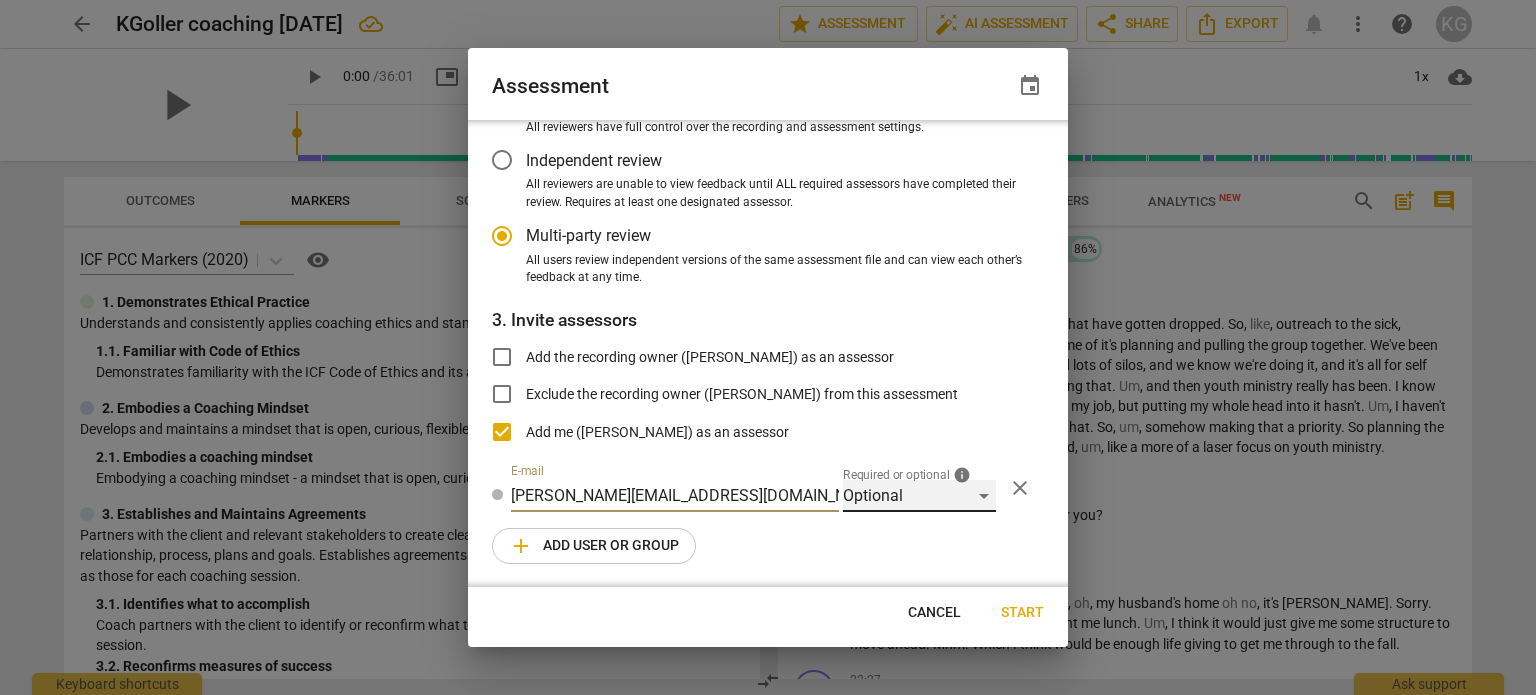 click on "Optional" at bounding box center (919, 496) 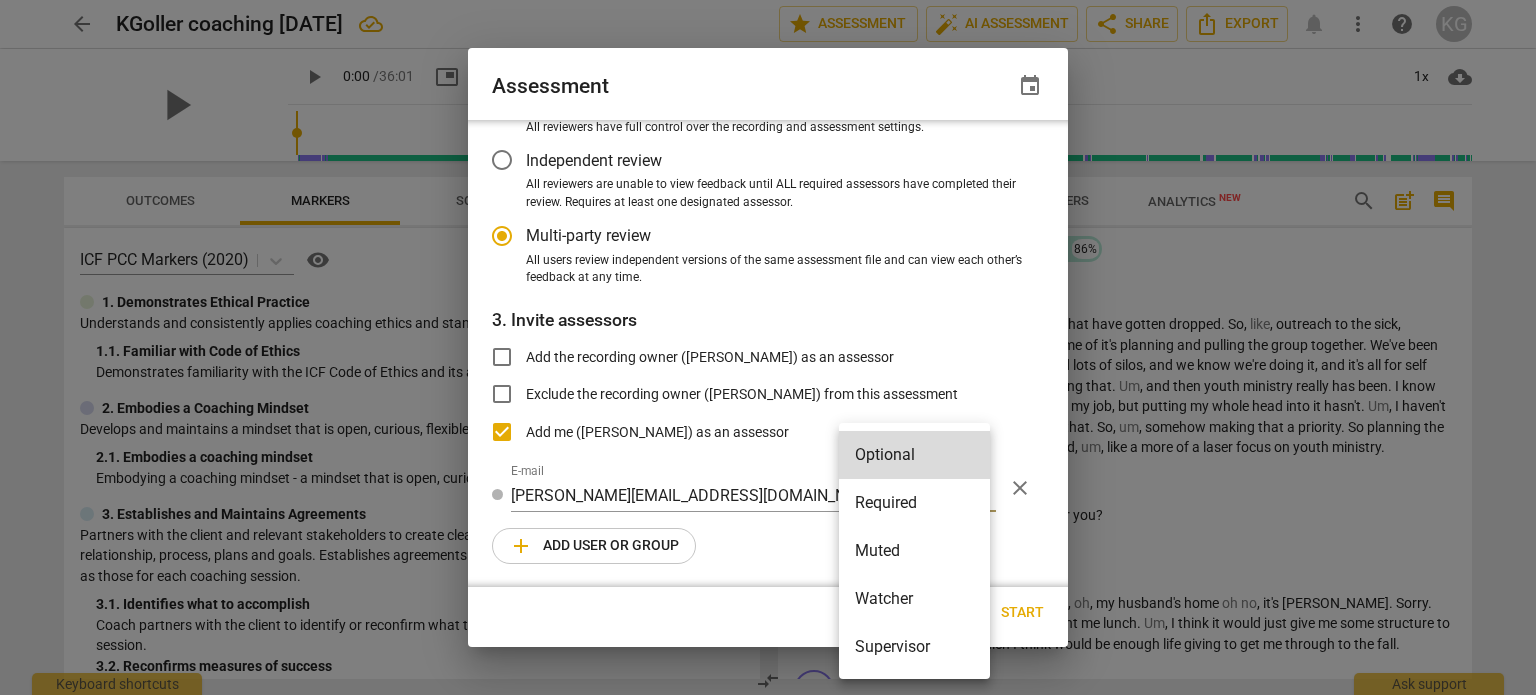 click on "Required" at bounding box center (914, 503) 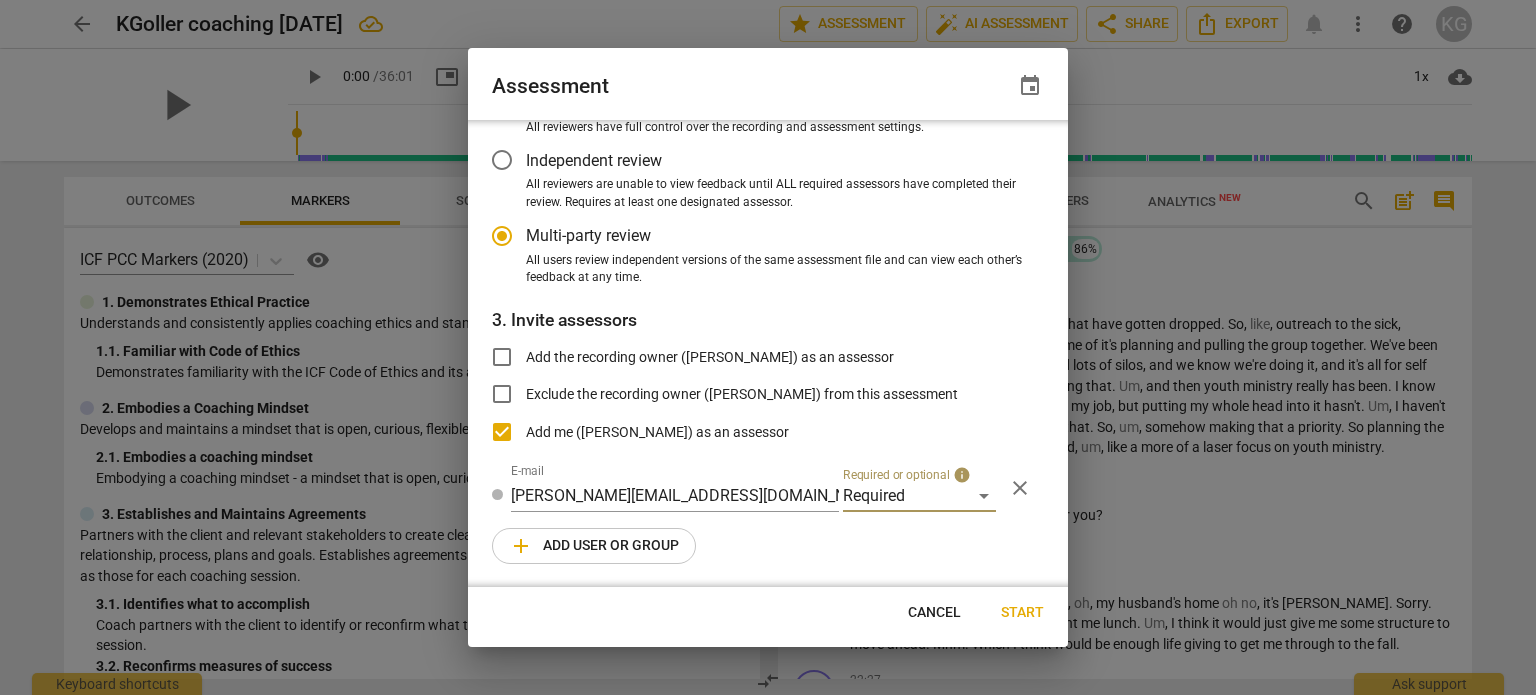click on "add Add user or group" at bounding box center [594, 546] 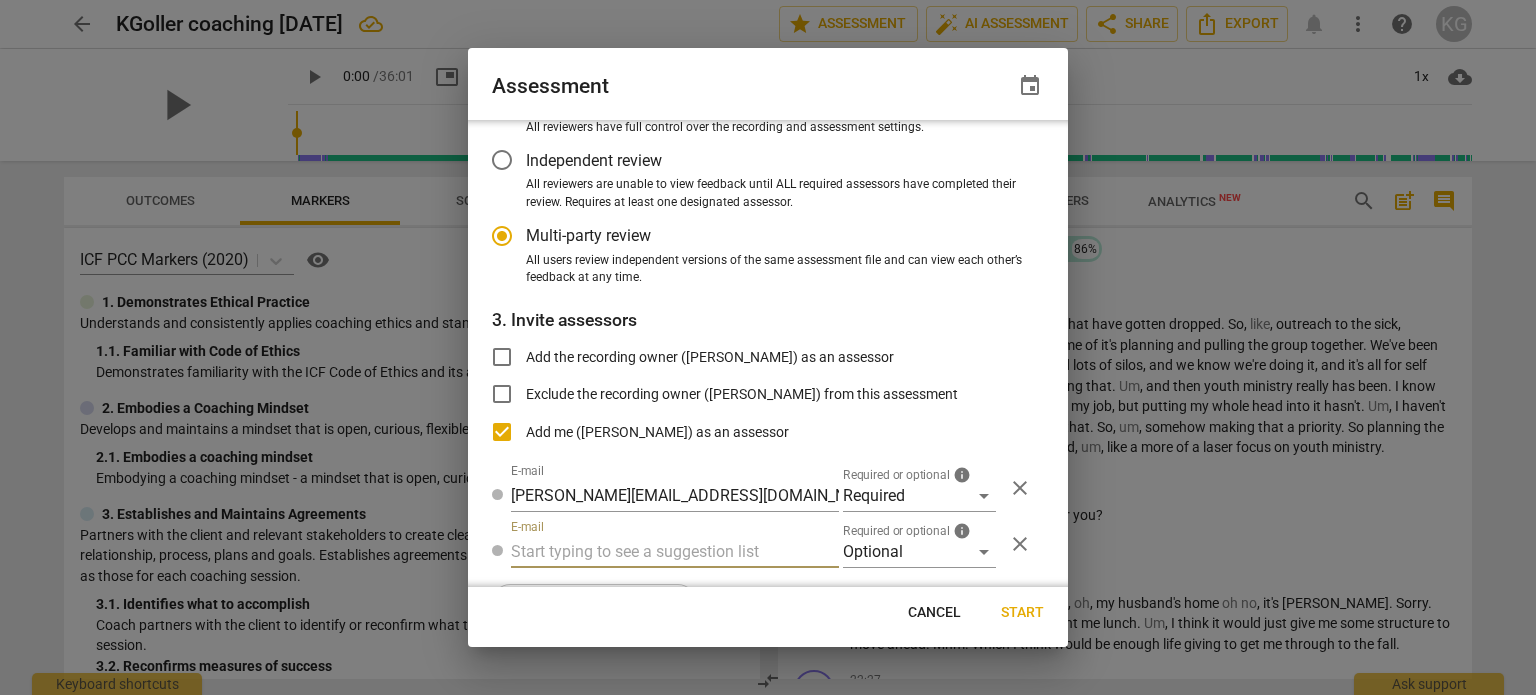 click on "close" at bounding box center (1020, 544) 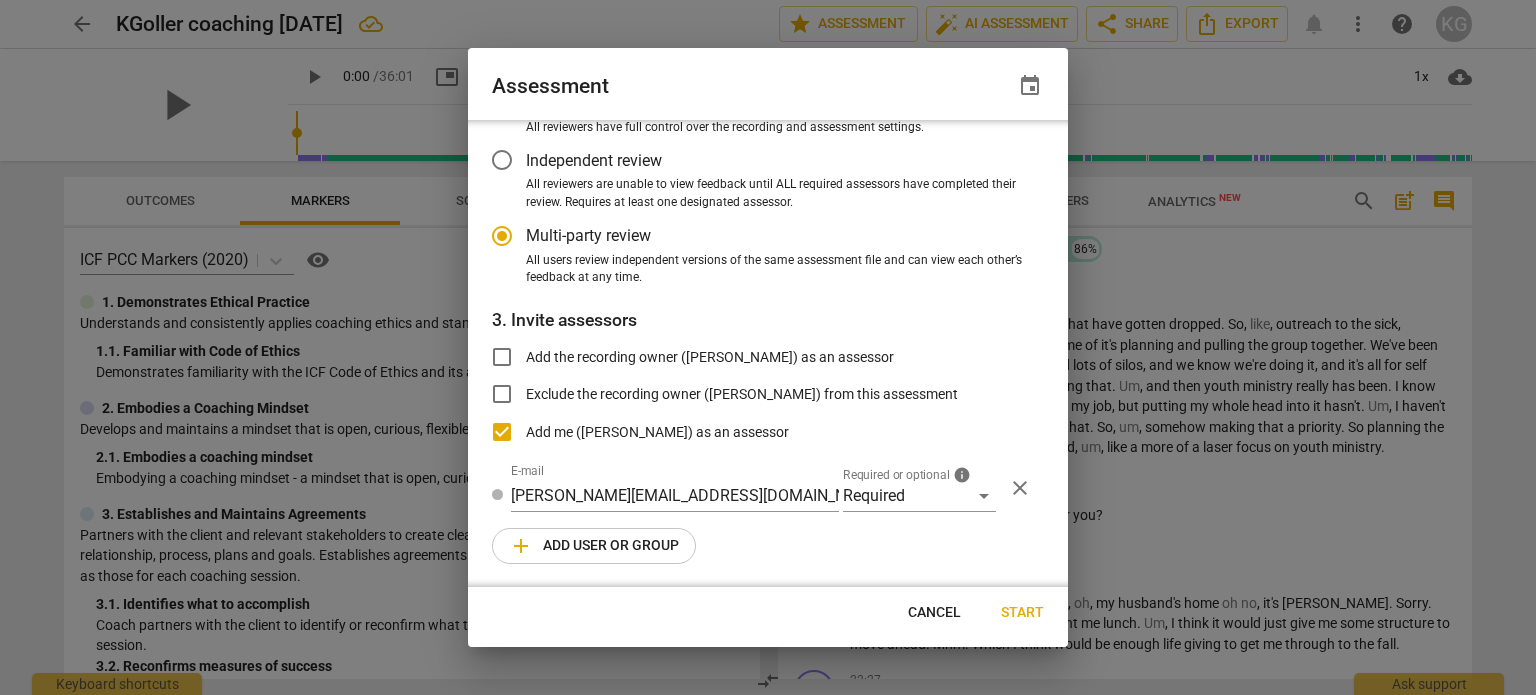 radio on "false" 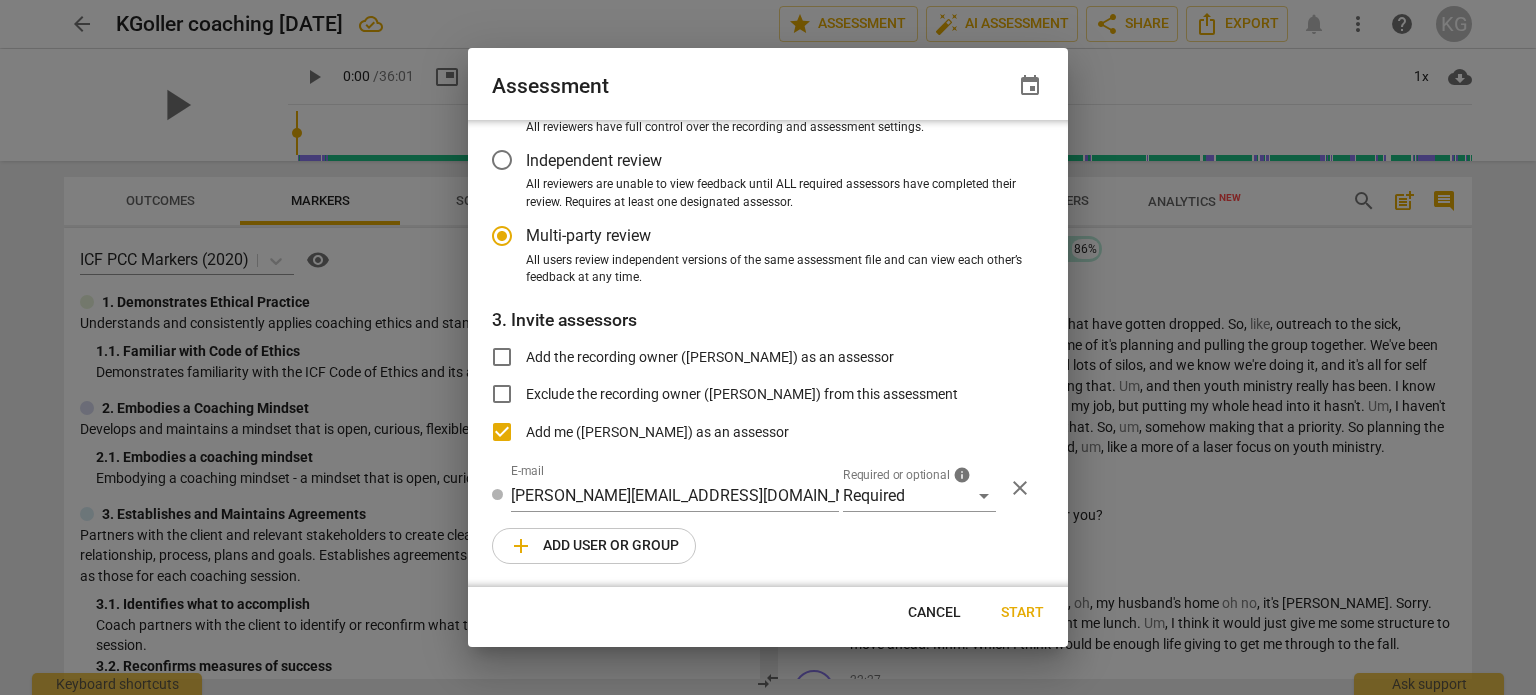 checkbox on "true" 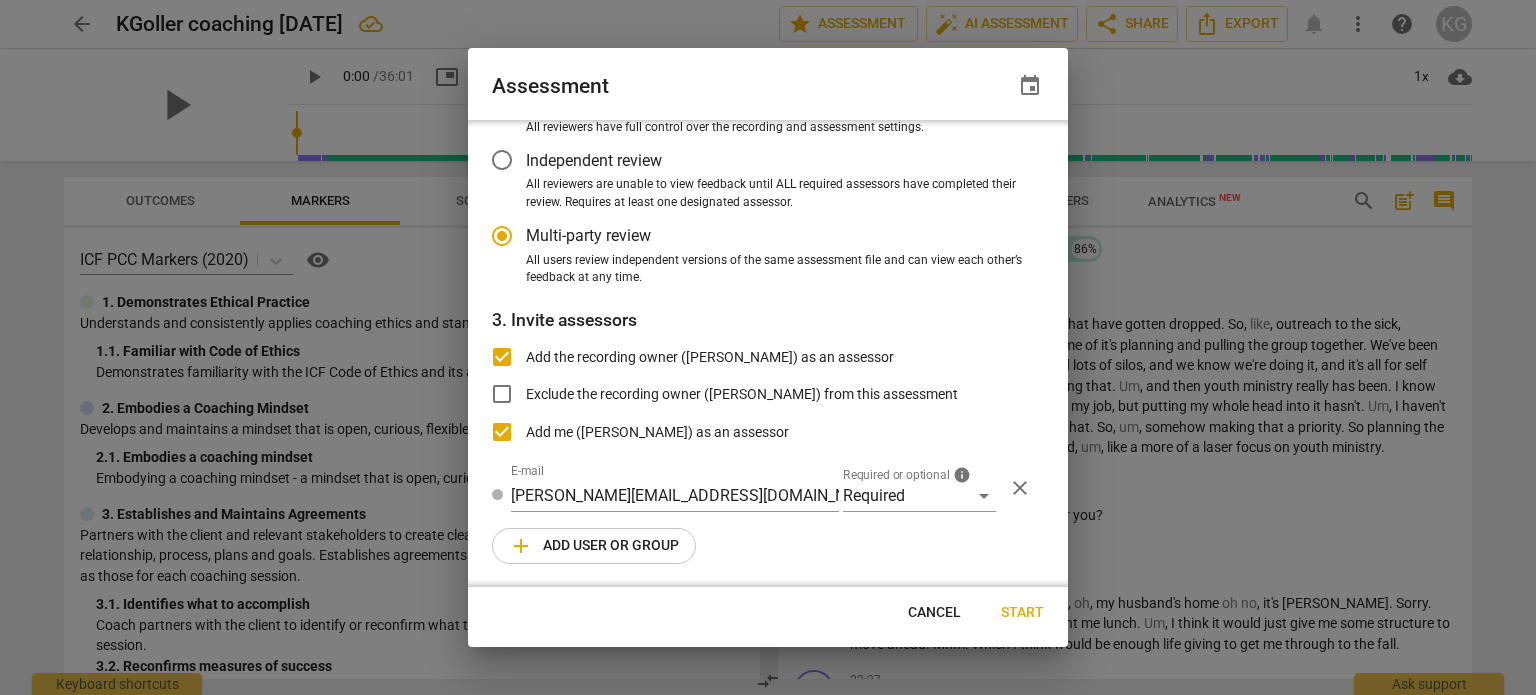 radio on "false" 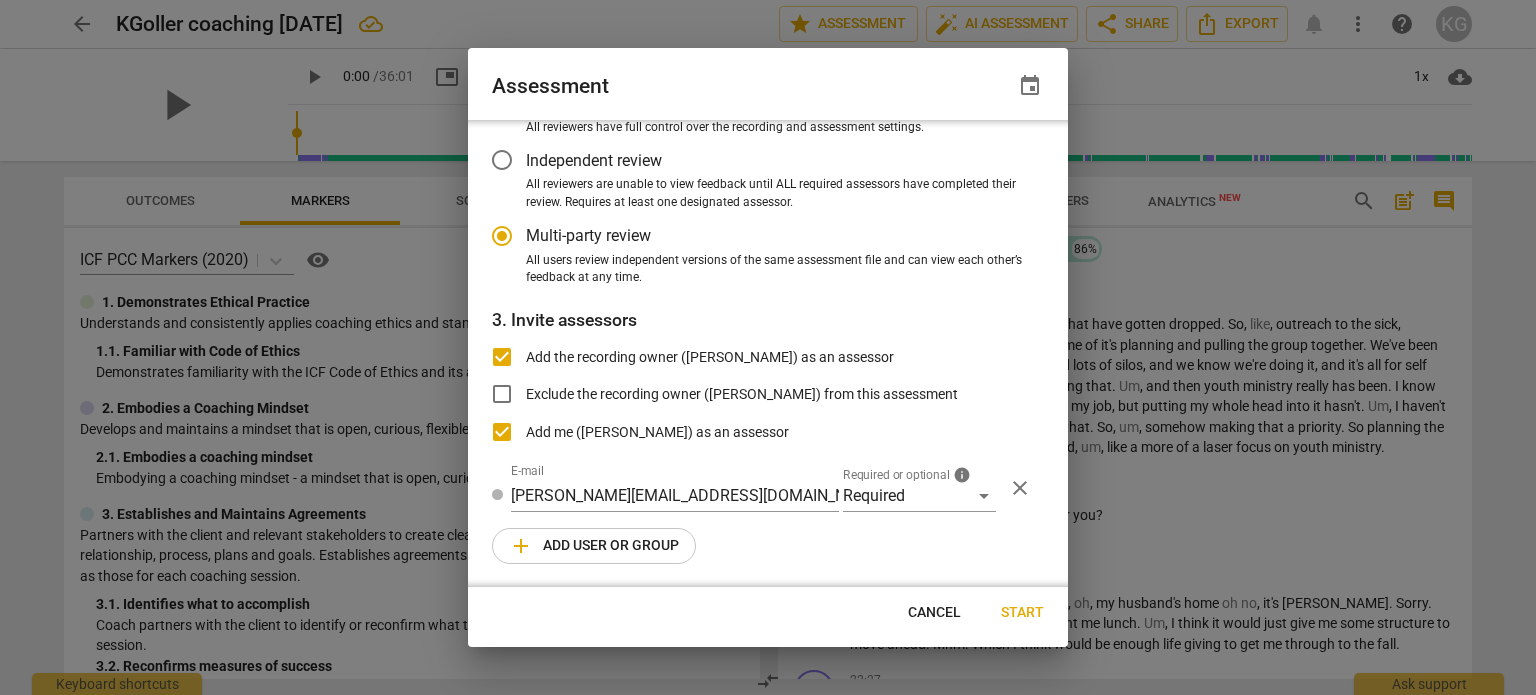 checkbox on "false" 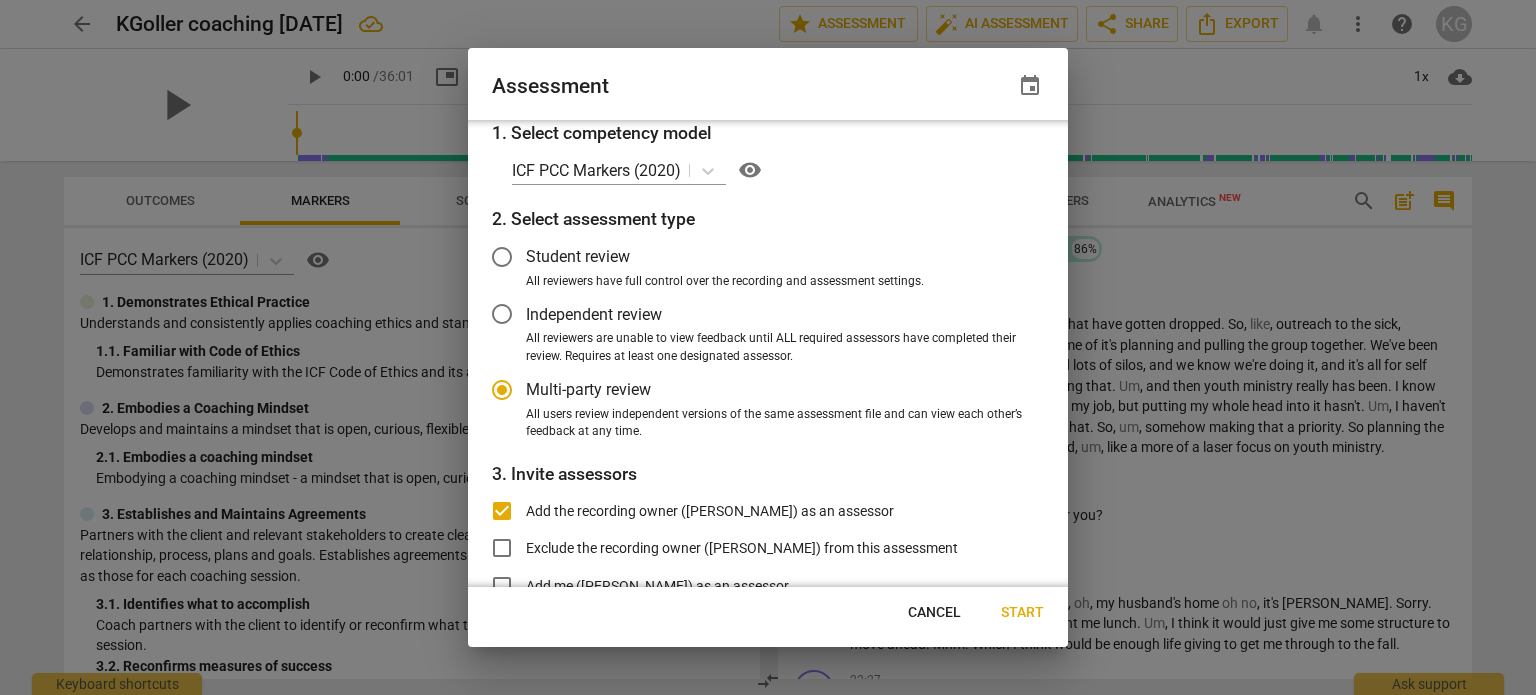 scroll, scrollTop: 154, scrollLeft: 0, axis: vertical 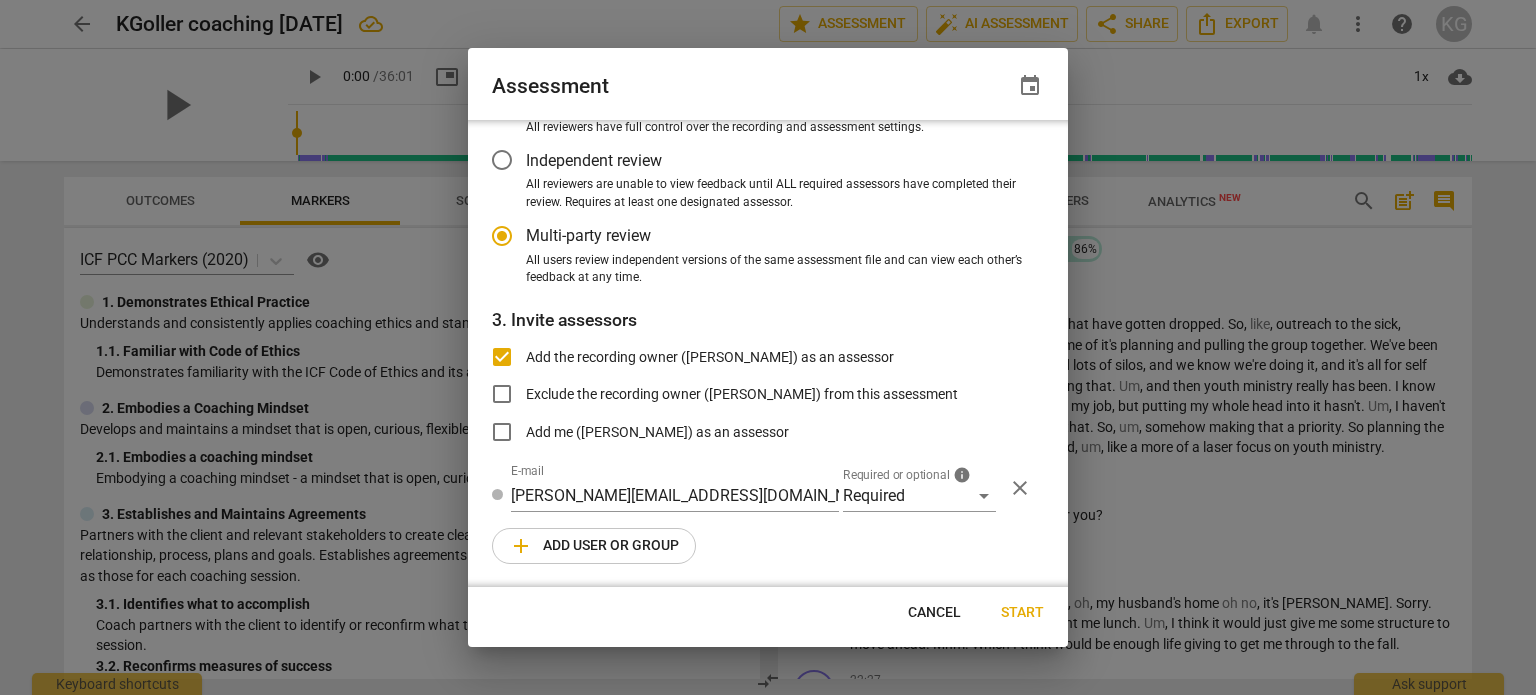 click on "Start" at bounding box center (1022, 613) 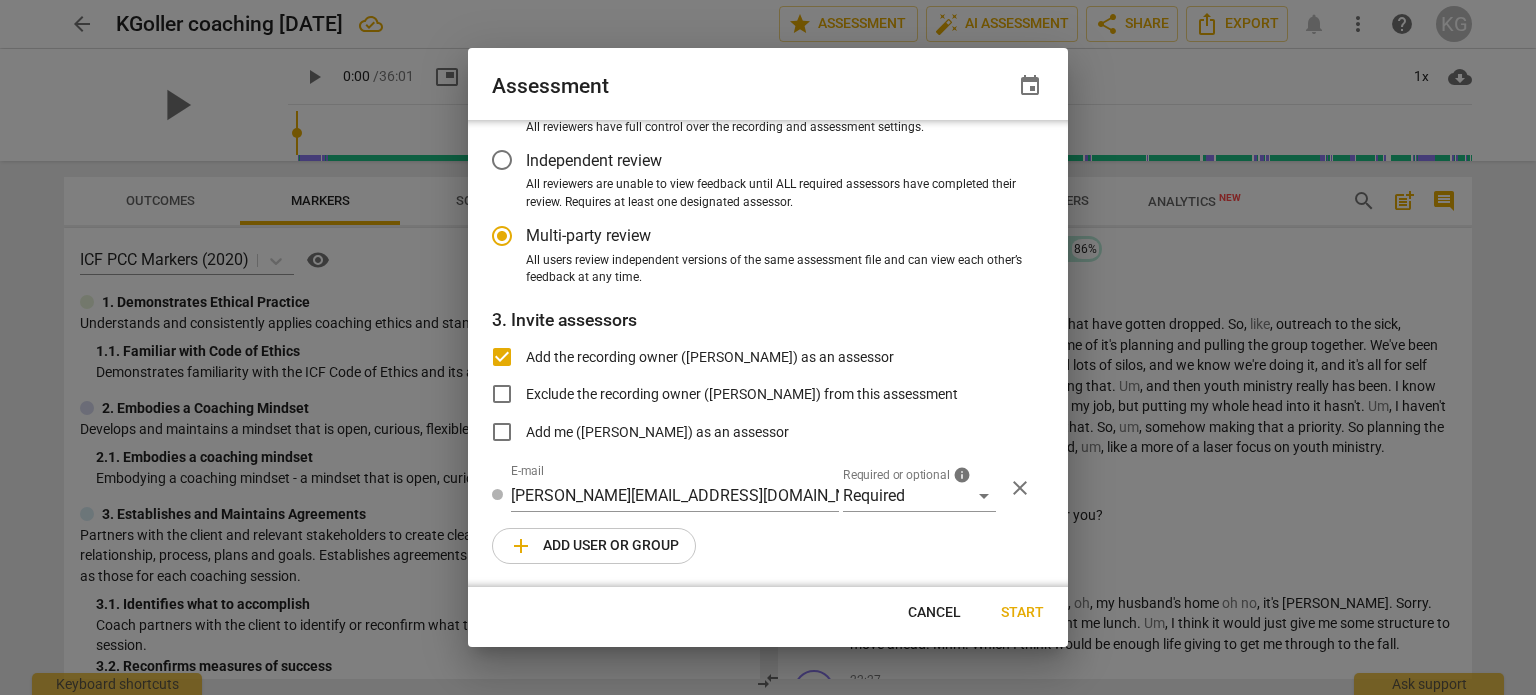 radio on "false" 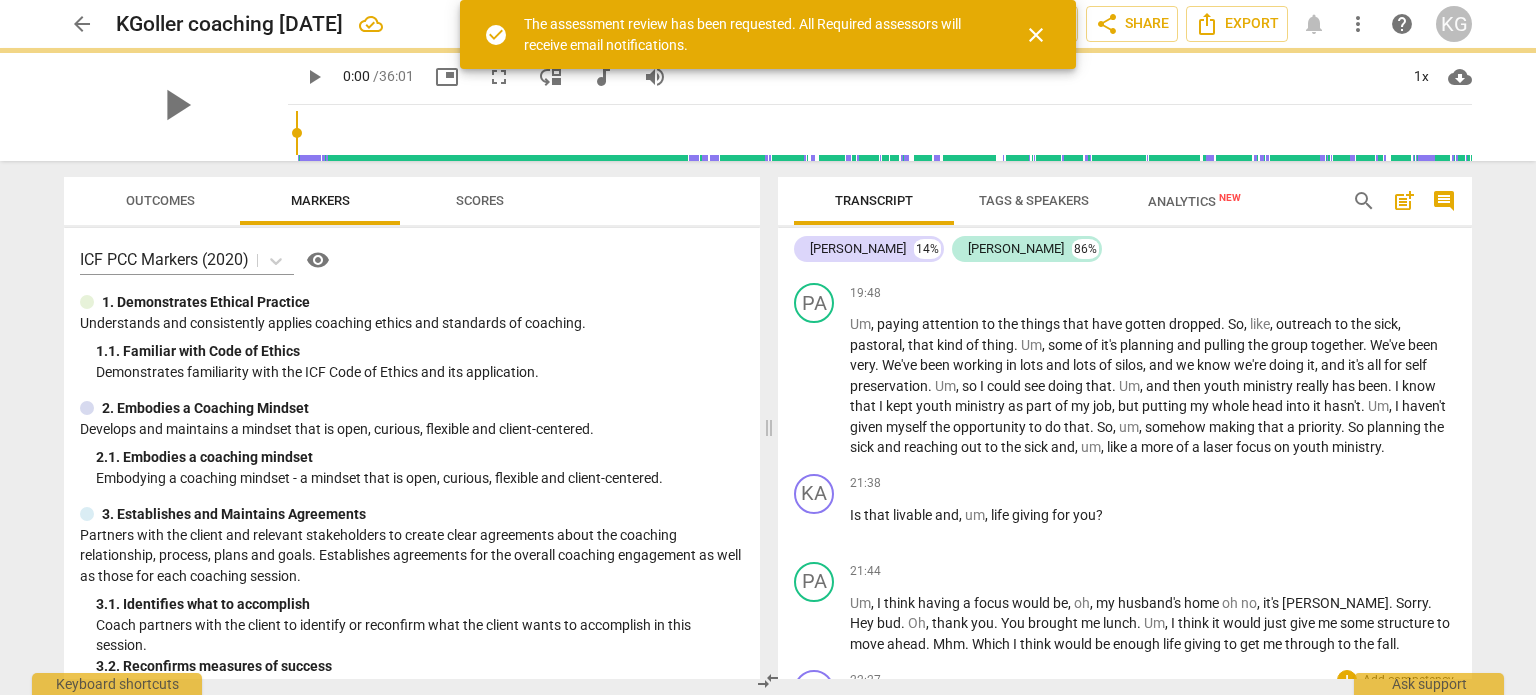 scroll, scrollTop: 0, scrollLeft: 0, axis: both 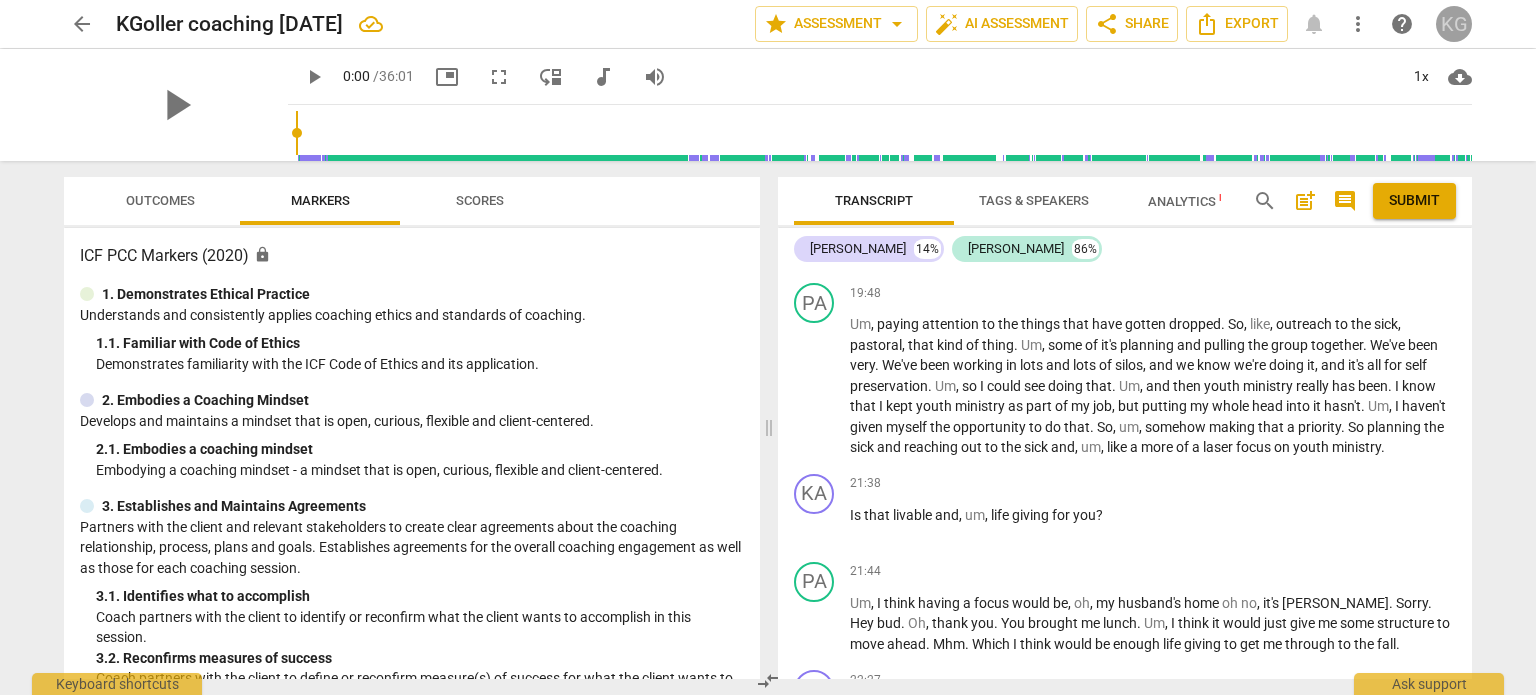 click on "KG" at bounding box center [1454, 24] 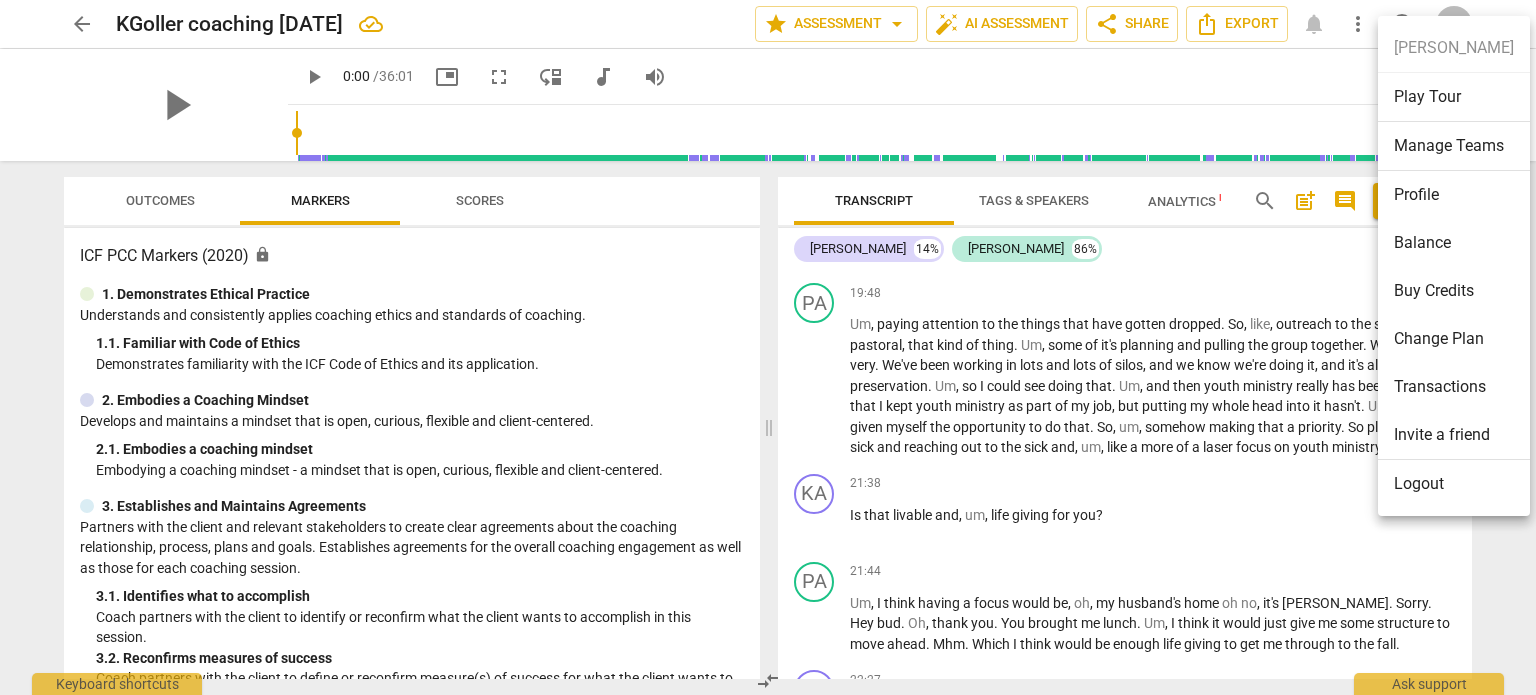 click on "Logout" at bounding box center [1454, 484] 